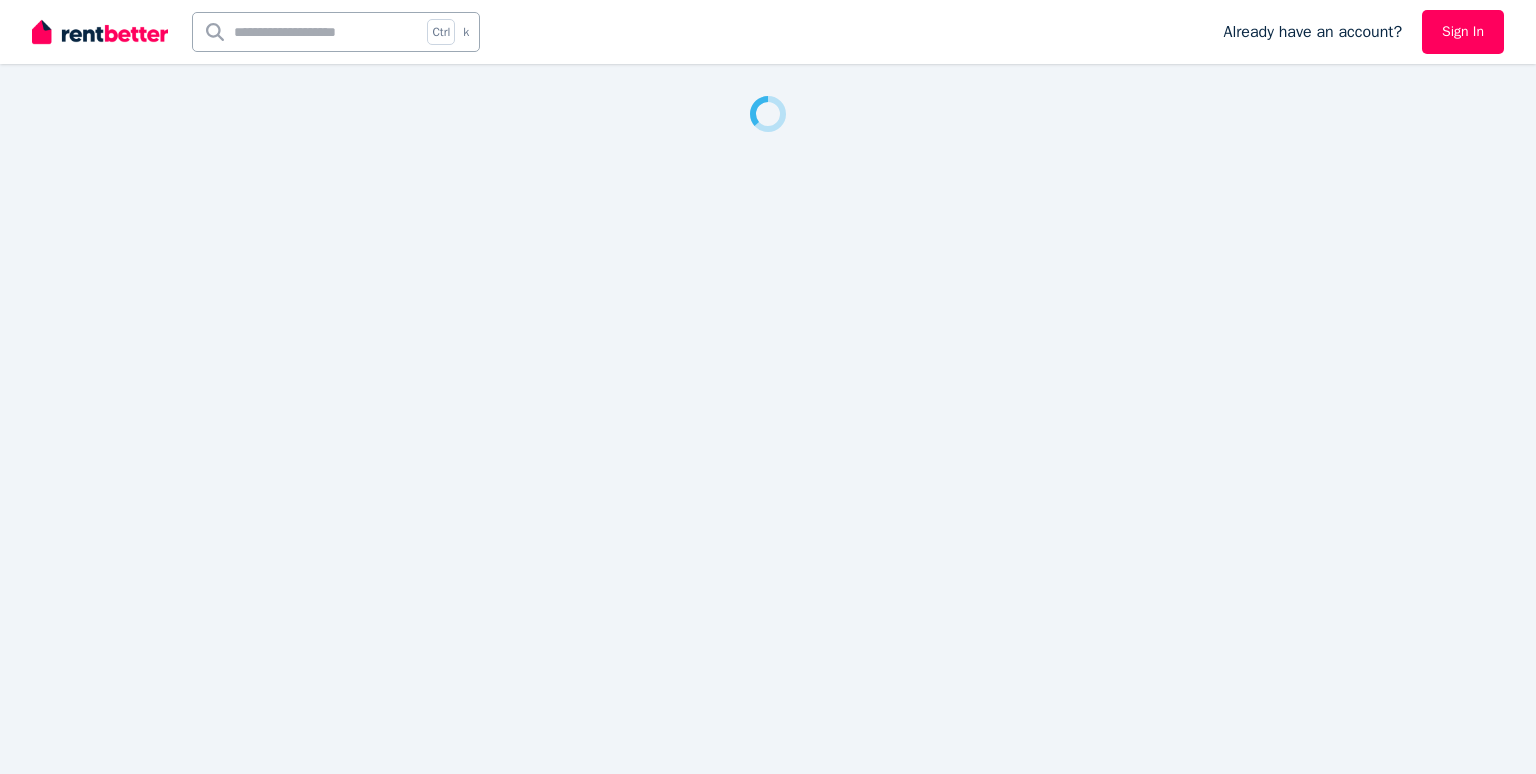 scroll, scrollTop: 0, scrollLeft: 0, axis: both 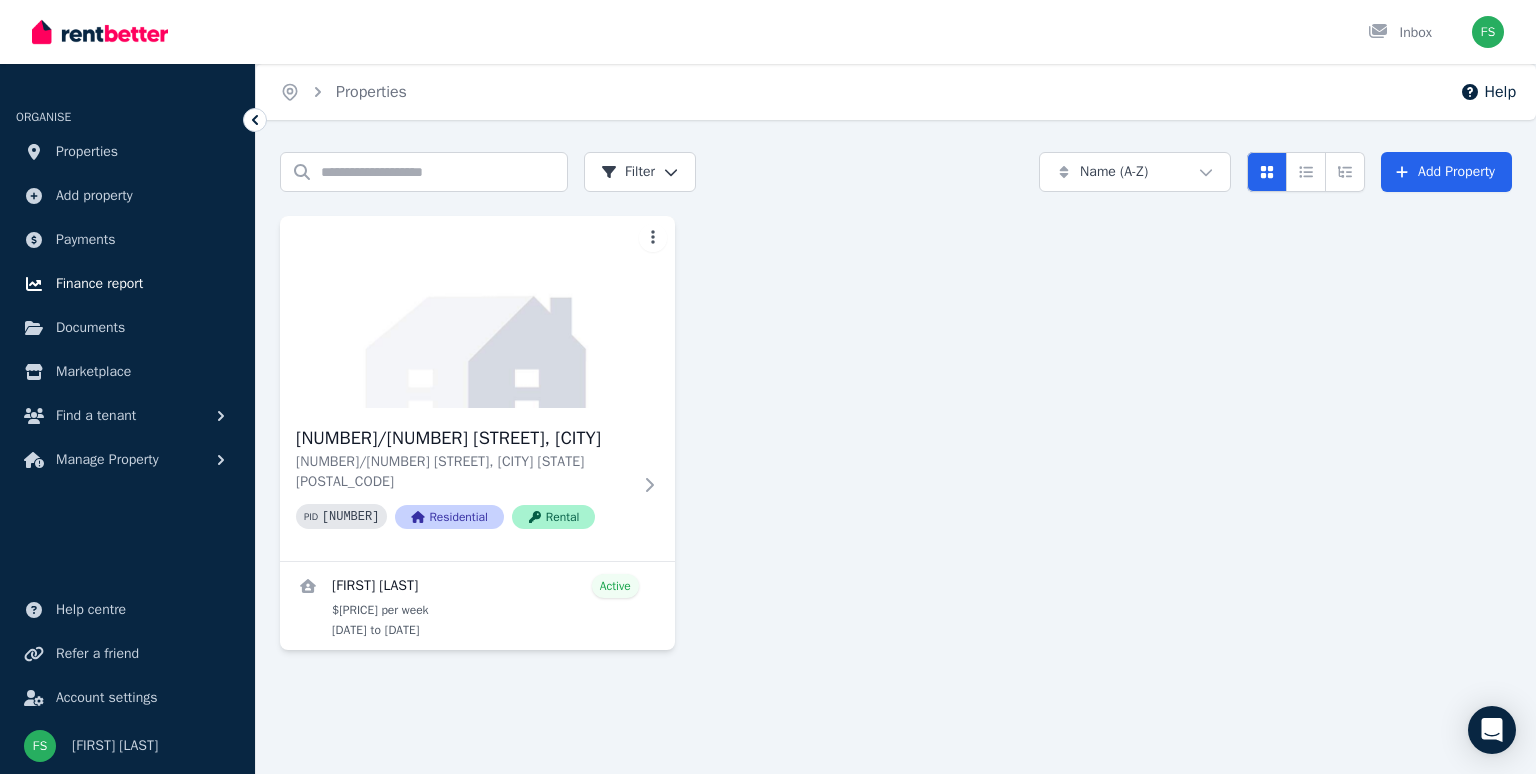 click on "Finance report" at bounding box center [99, 284] 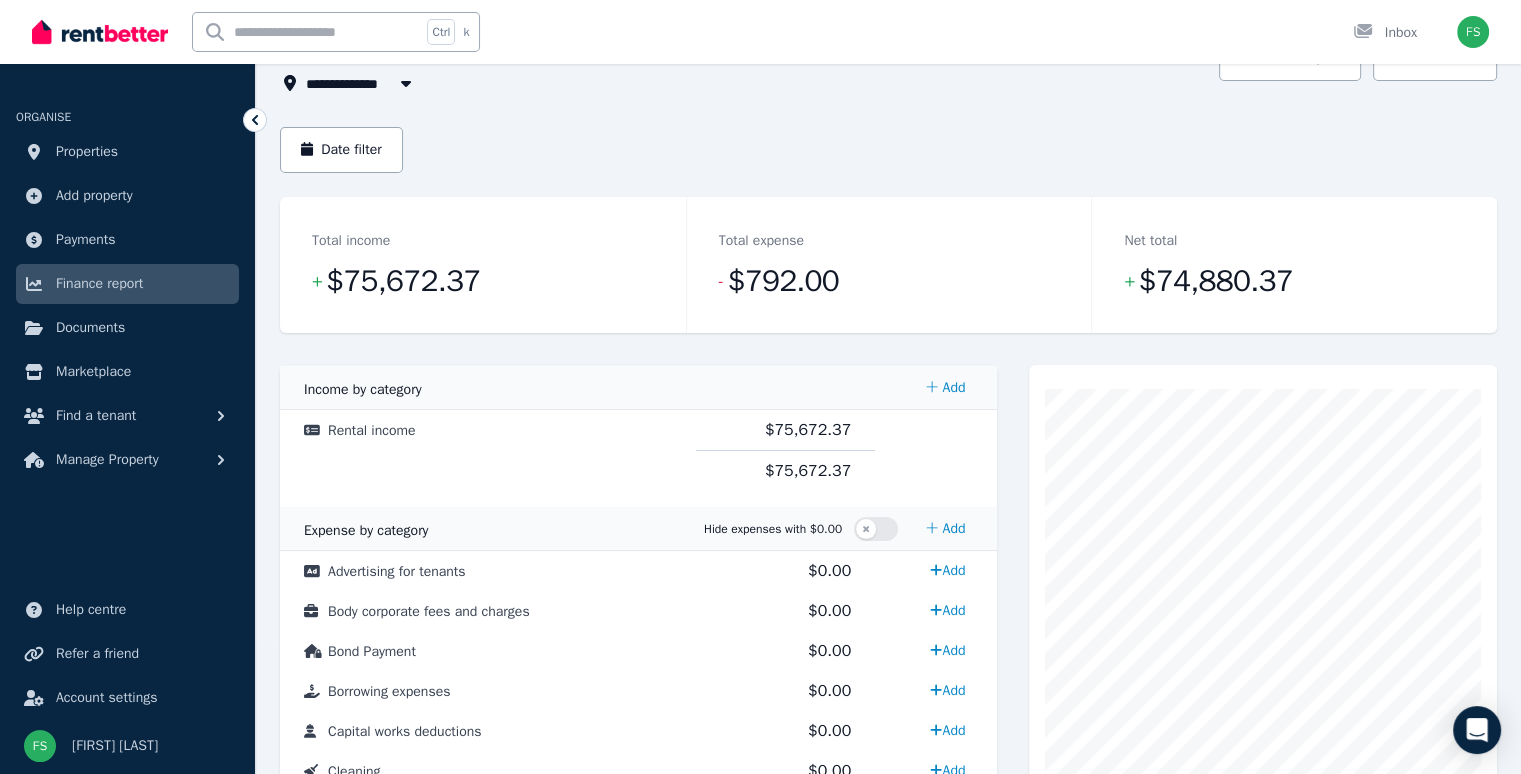 scroll, scrollTop: 0, scrollLeft: 0, axis: both 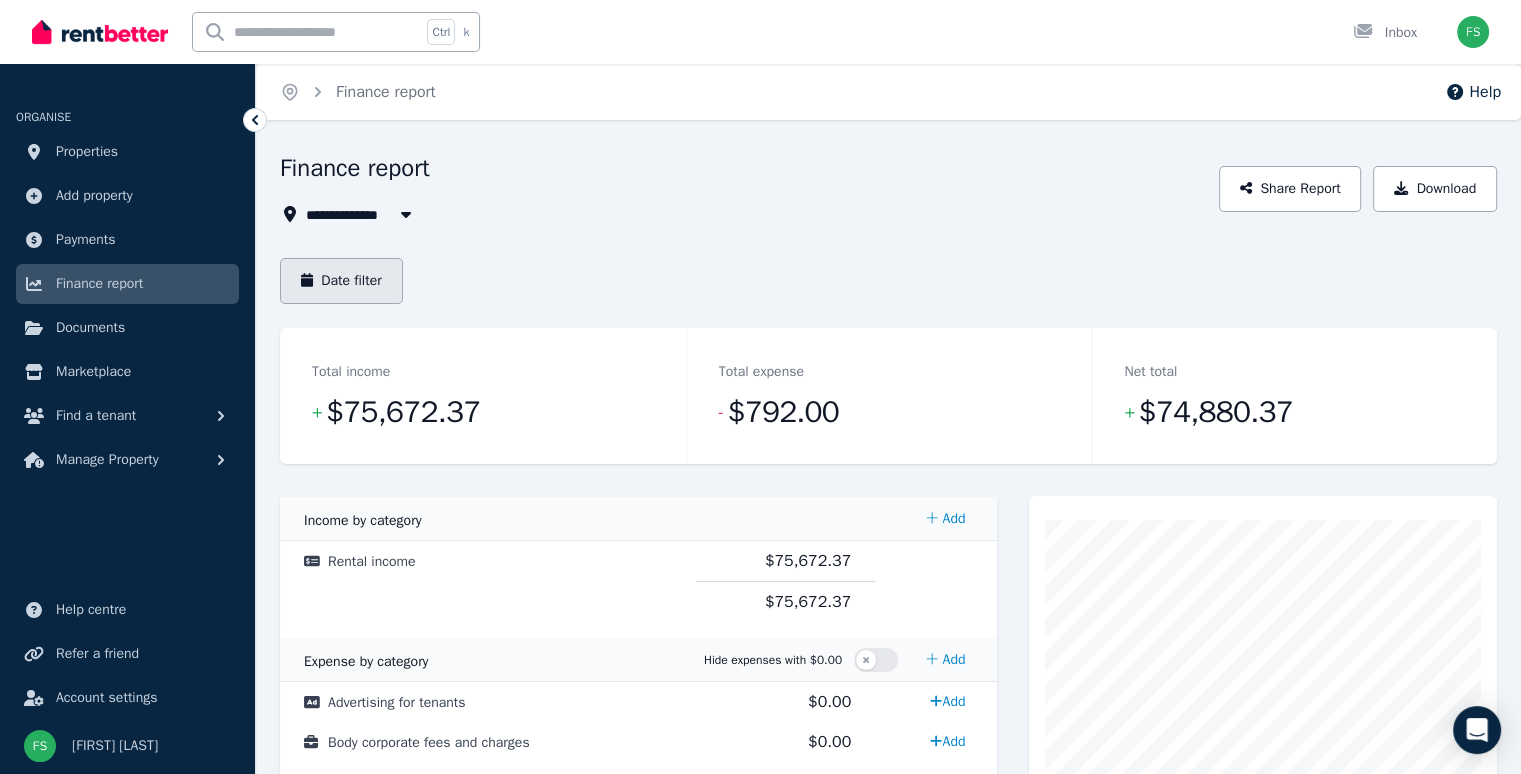 click on "Date filter" at bounding box center (341, 281) 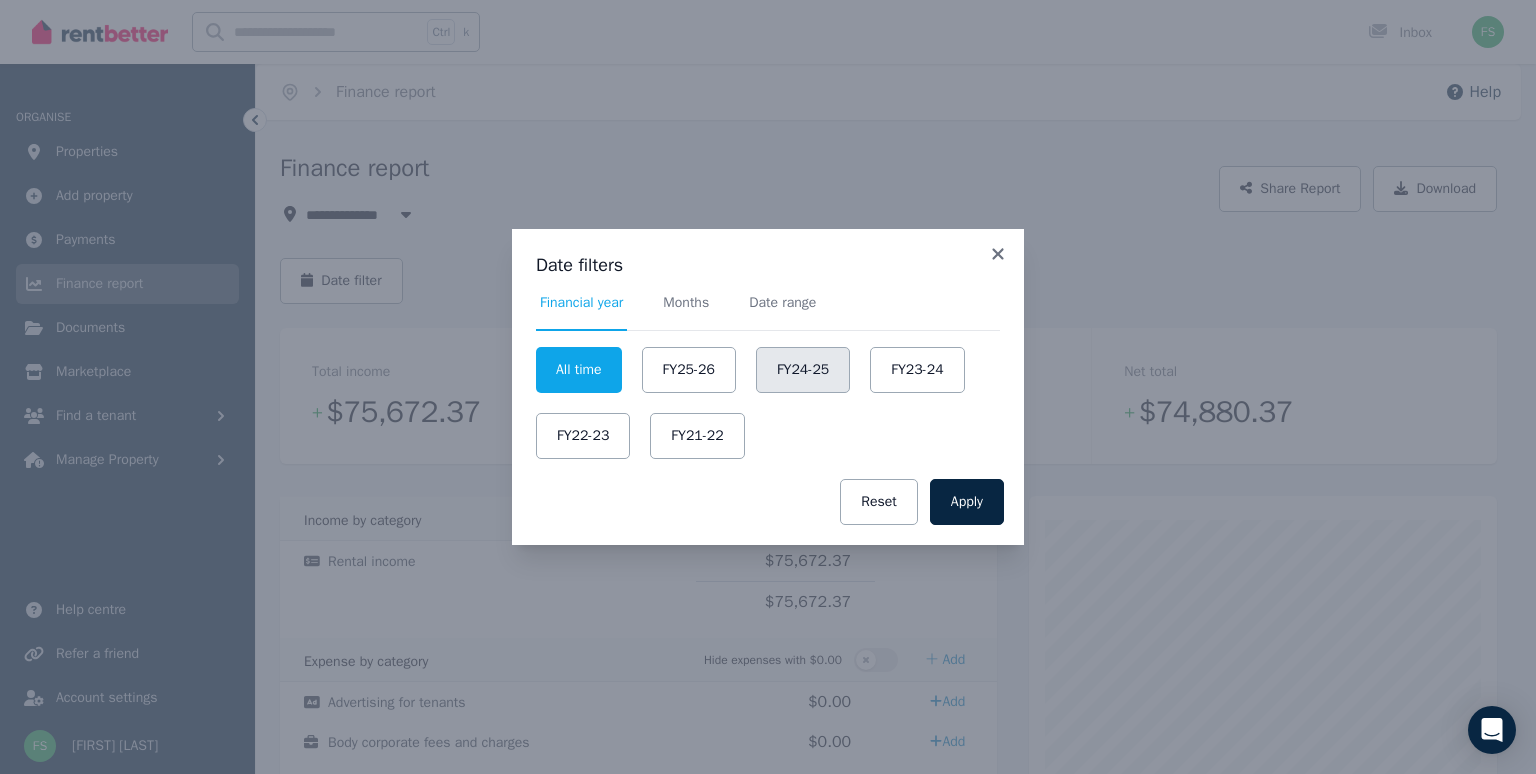 click on "FY24-25" at bounding box center (803, 370) 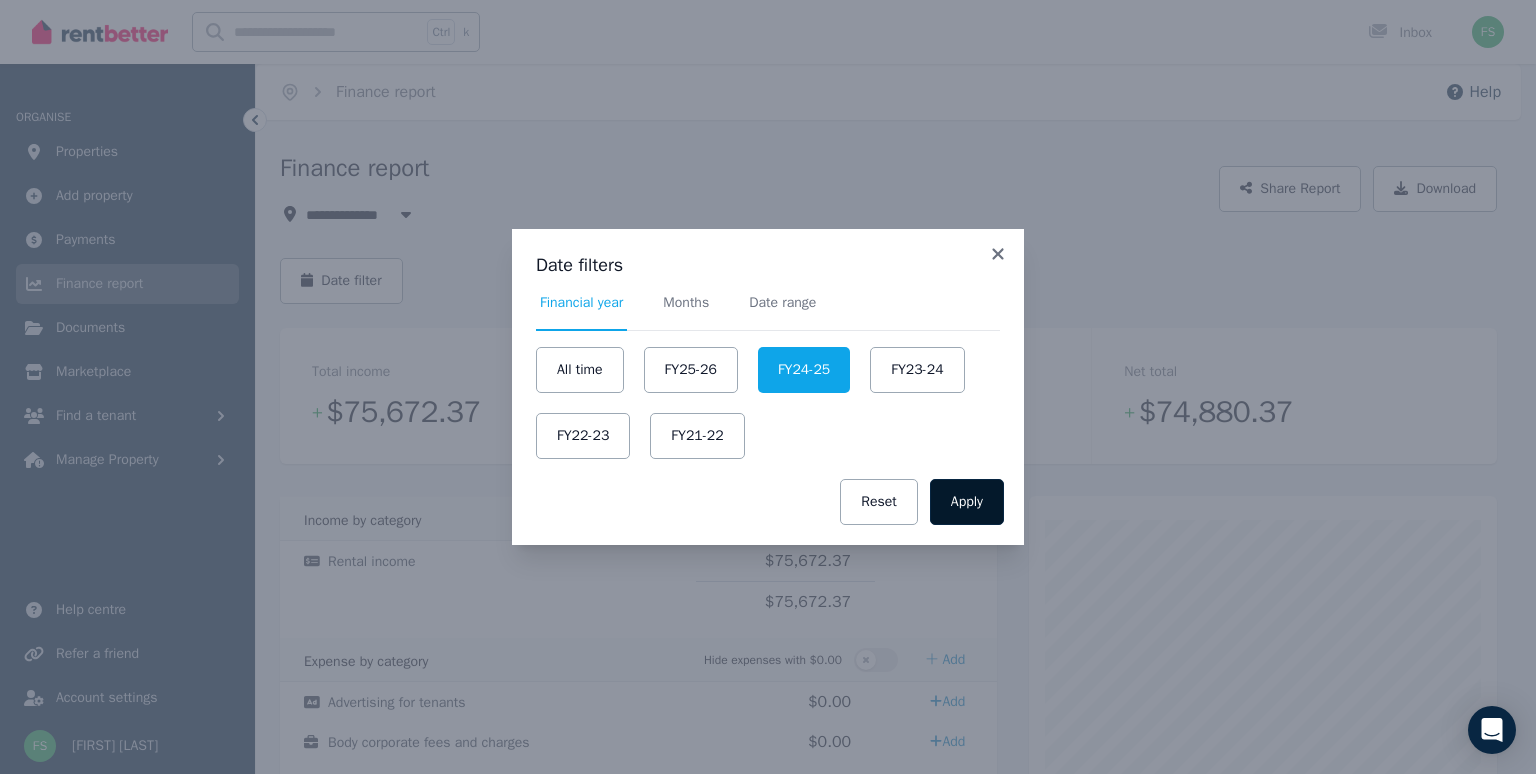 click on "Apply" at bounding box center (967, 502) 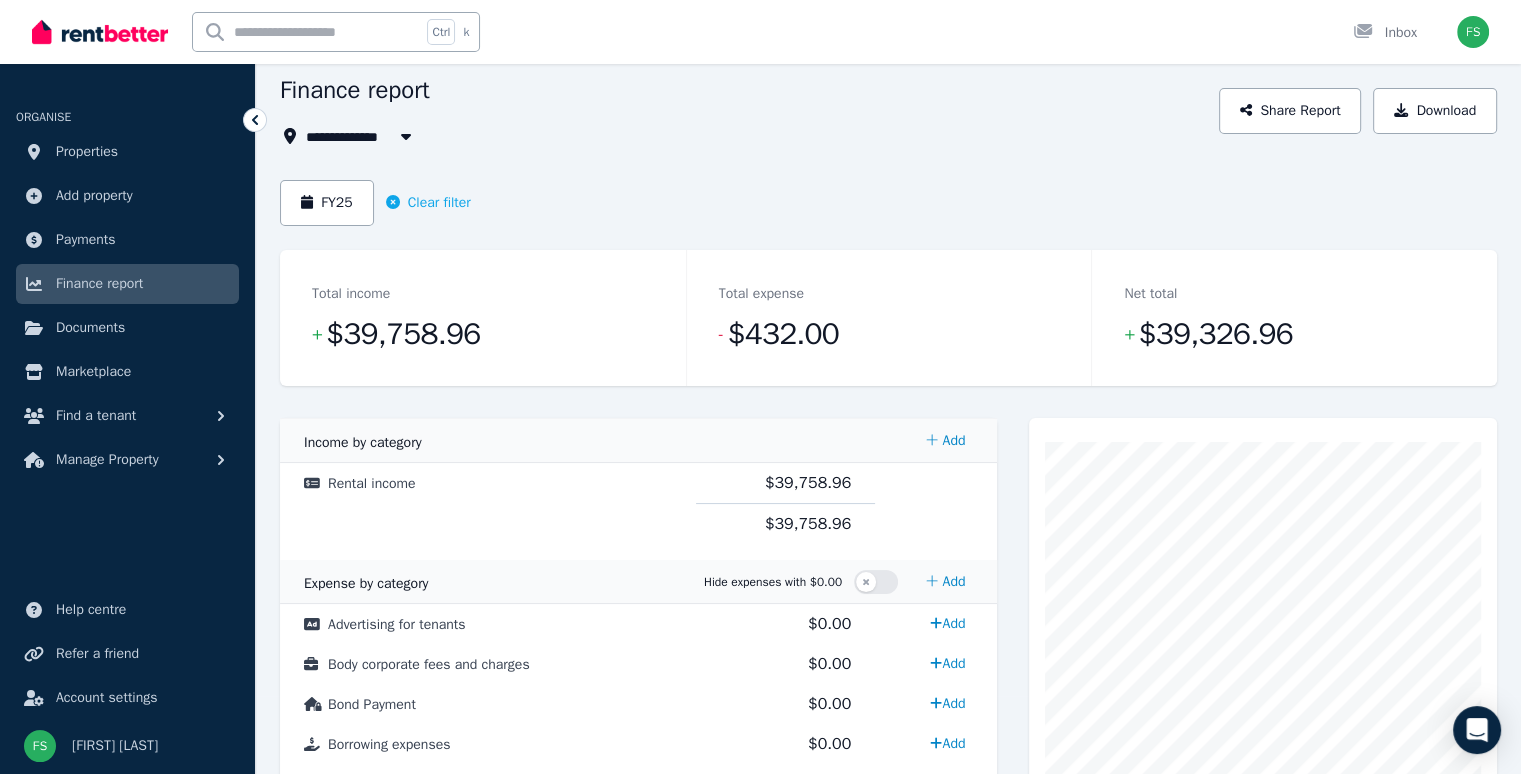 scroll, scrollTop: 76, scrollLeft: 0, axis: vertical 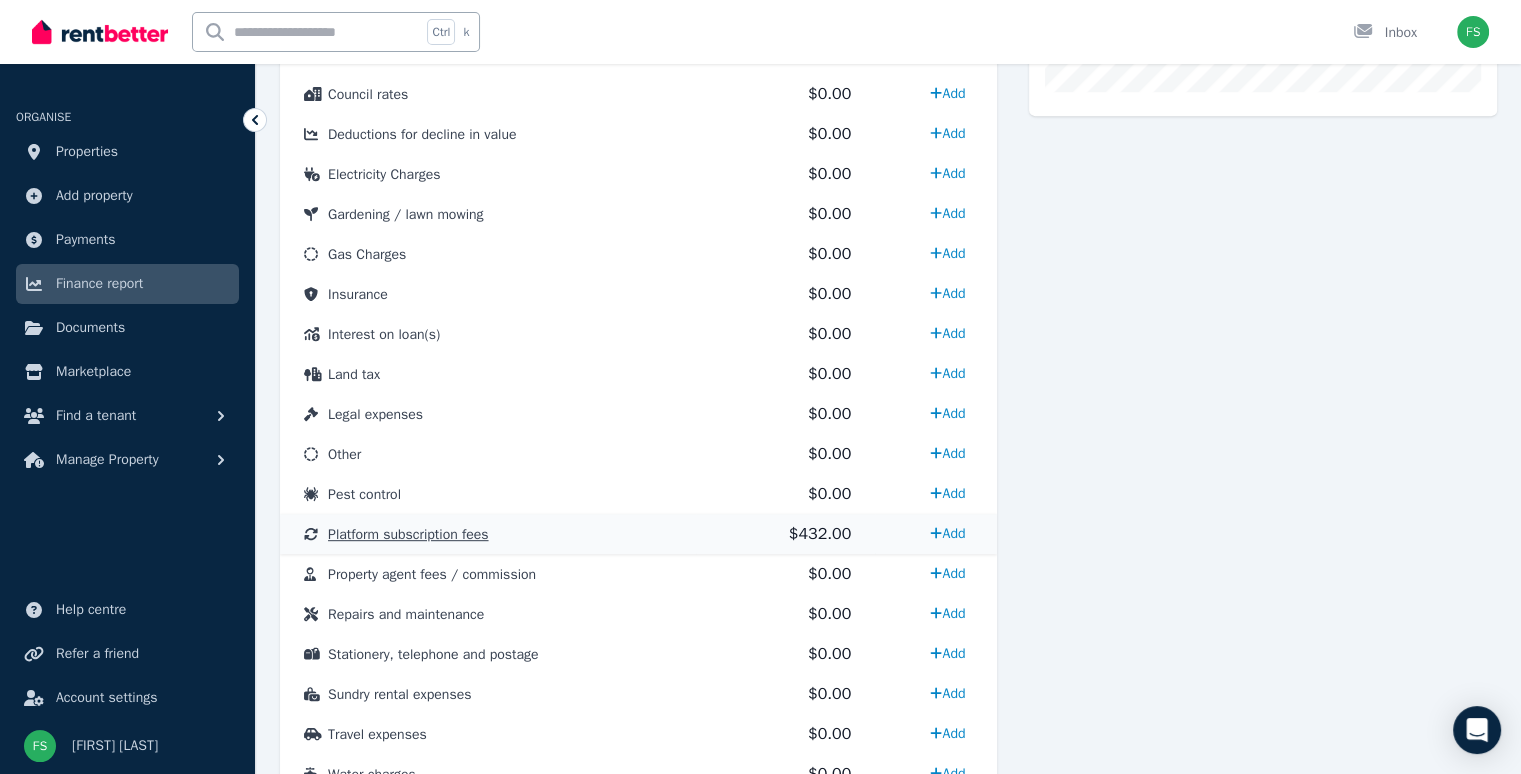 click on "Platform subscription fees" at bounding box center [408, 534] 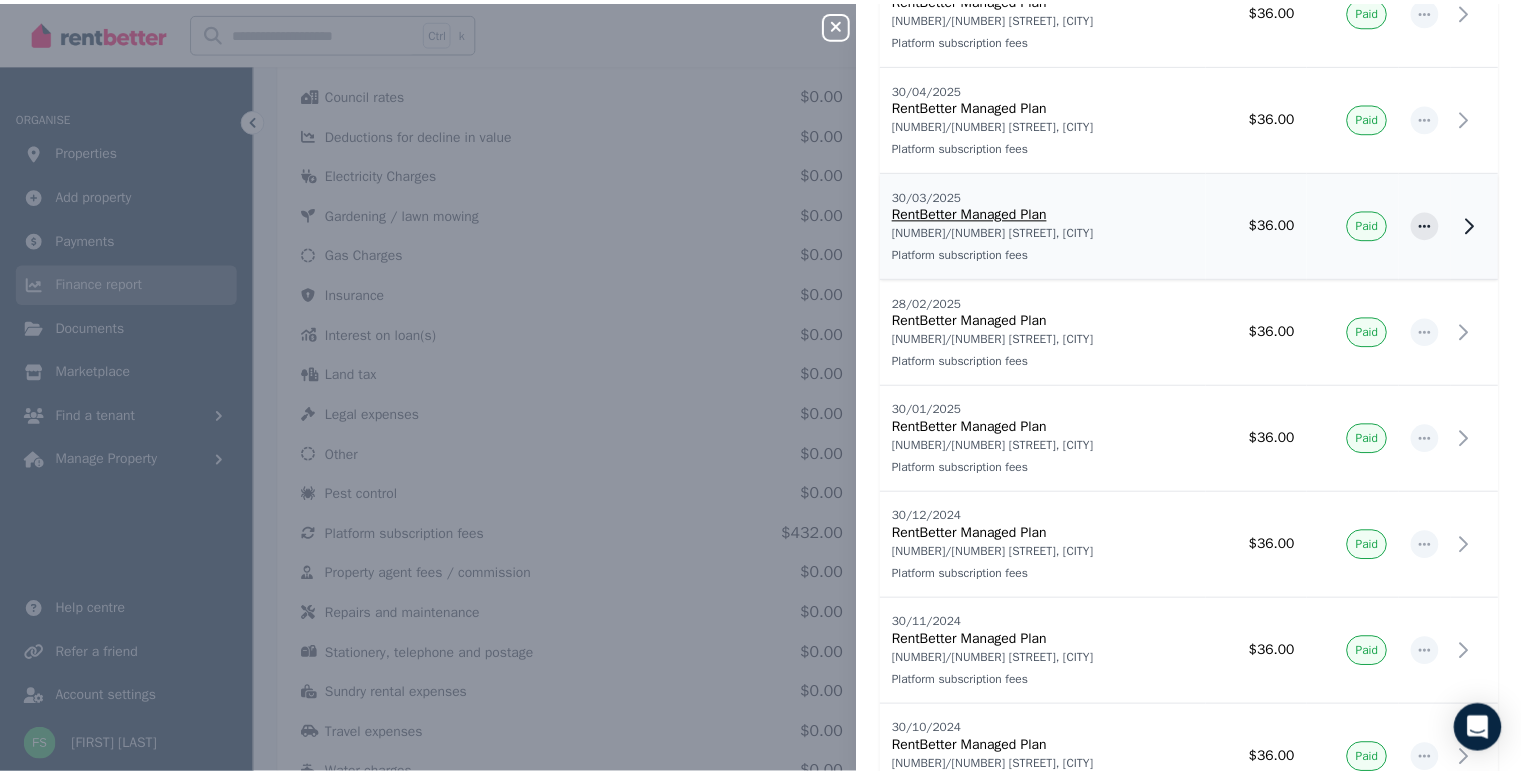 scroll, scrollTop: 256, scrollLeft: 0, axis: vertical 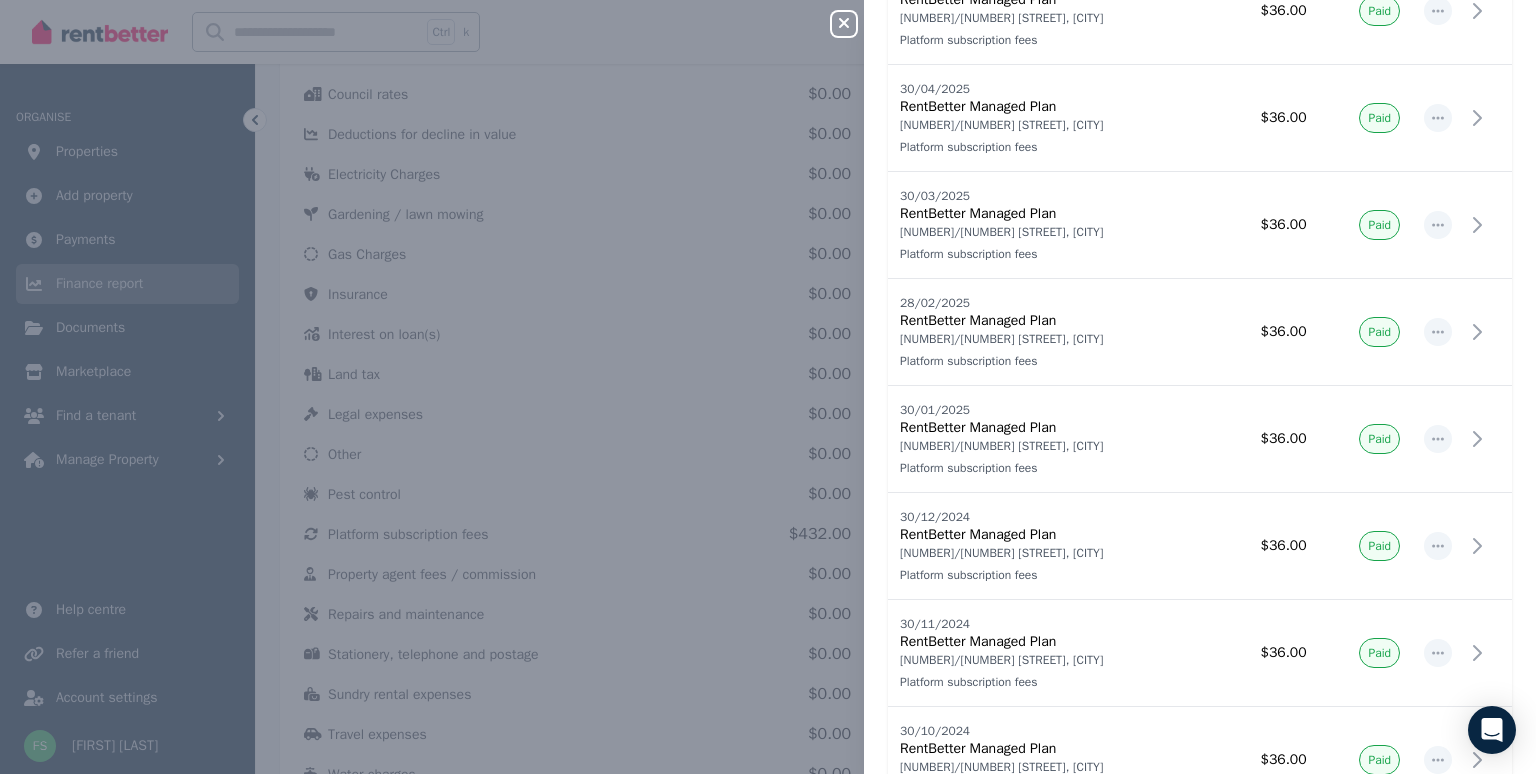 click on "Close panel Platform subscription fees Record expense Date Name Address Category Amount Status [DATE] [DATE] RentBetter Managed Plan [NUMBER]/[NUMBER] [STREET], [CITY] Platform subscription fees [NUMBER]/[NUMBER] [STREET], [CITY] Platform subscription fees $[PRICE] Paid [DATE] [DATE] RentBetter Managed Plan [NUMBER]/[NUMBER] [STREET], [CITY] Platform subscription fees [NUMBER]/[NUMBER] [STREET], [CITY] Platform subscription fees $[PRICE] Paid [DATE] [DATE] RentBetter Managed Plan [NUMBER]/[NUMBER] [STREET], [CITY] Platform subscription fees [NUMBER]/[NUMBER] [STREET], [CITY] Platform subscription fees $[PRICE] Paid [DATE] [DATE] RentBetter Managed Plan [NUMBER]/[NUMBER] [STREET], [CITY] Platform subscription fees [NUMBER]/[NUMBER] [STREET], [CITY] Platform subscription fees $[PRICE] Paid [DATE] [DATE] RentBetter Managed Plan [NUMBER]/[NUMBER] [STREET], [CITY] Platform subscription fees [NUMBER]/[NUMBER] [STREET], [CITY] Platform subscription fees $[PRICE] Paid [DATE] [DATE] RentBetter Managed Plan $[PRICE] Paid [DATE]" at bounding box center (768, 387) 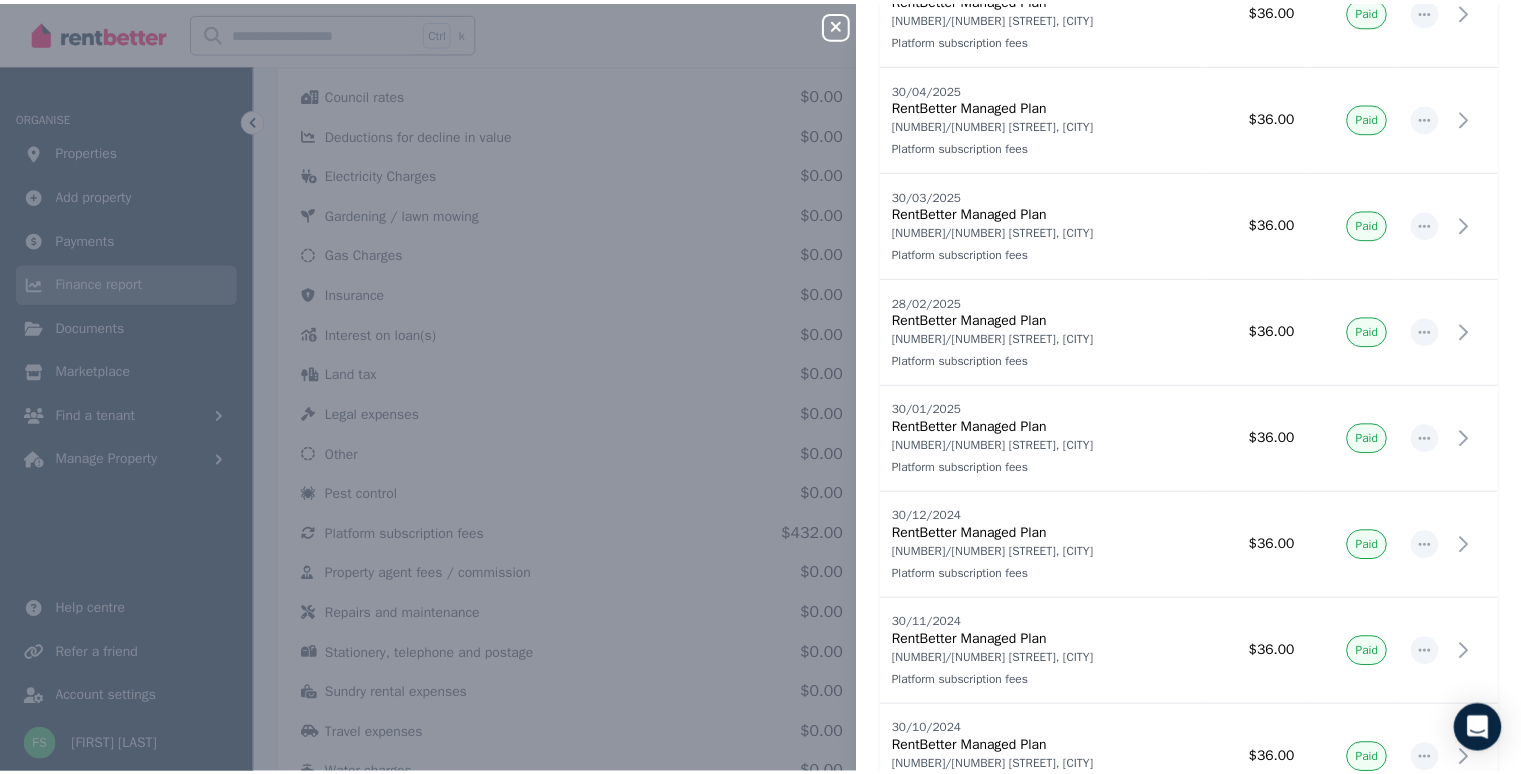 scroll, scrollTop: 0, scrollLeft: 0, axis: both 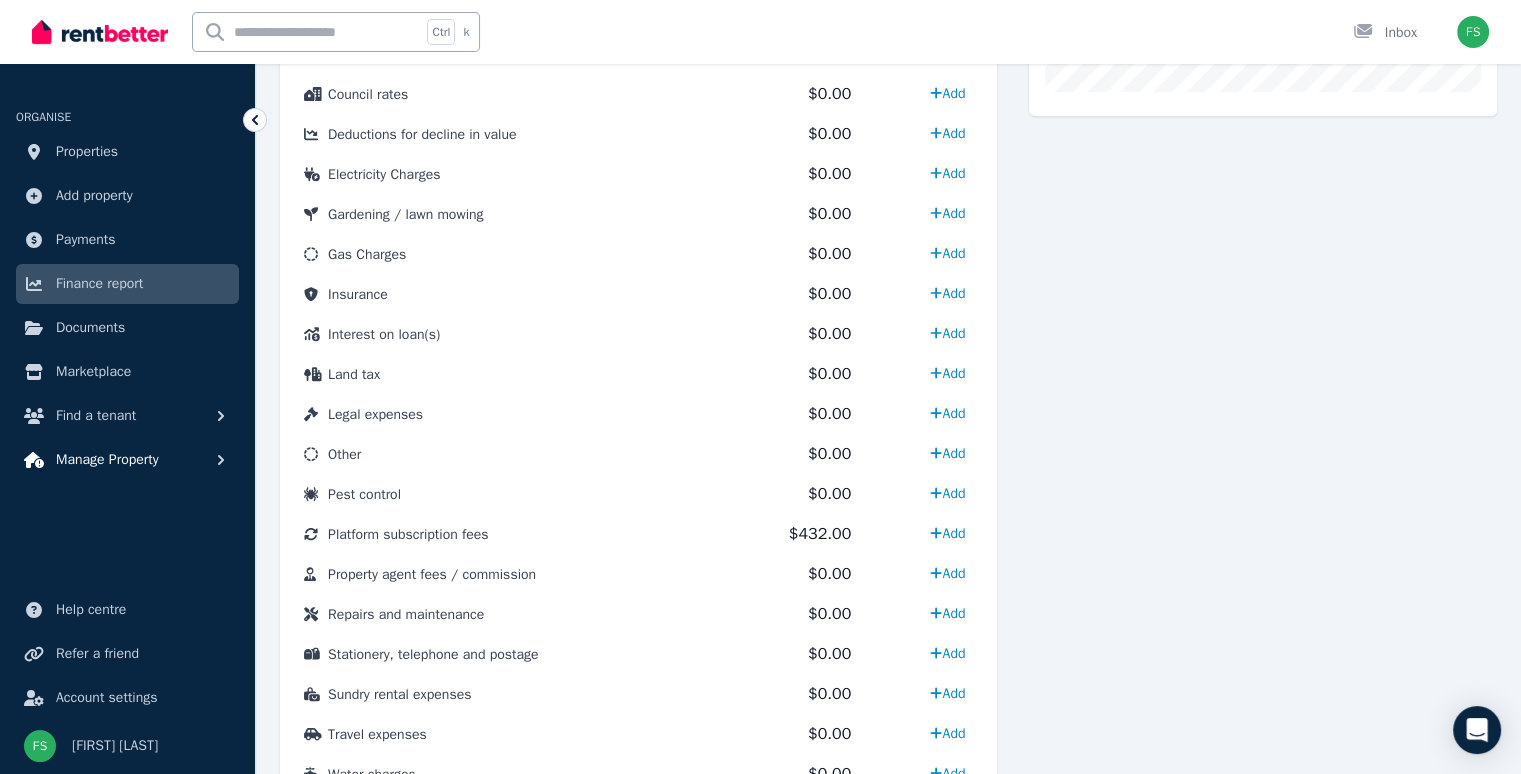 click on "Manage Property" at bounding box center [107, 460] 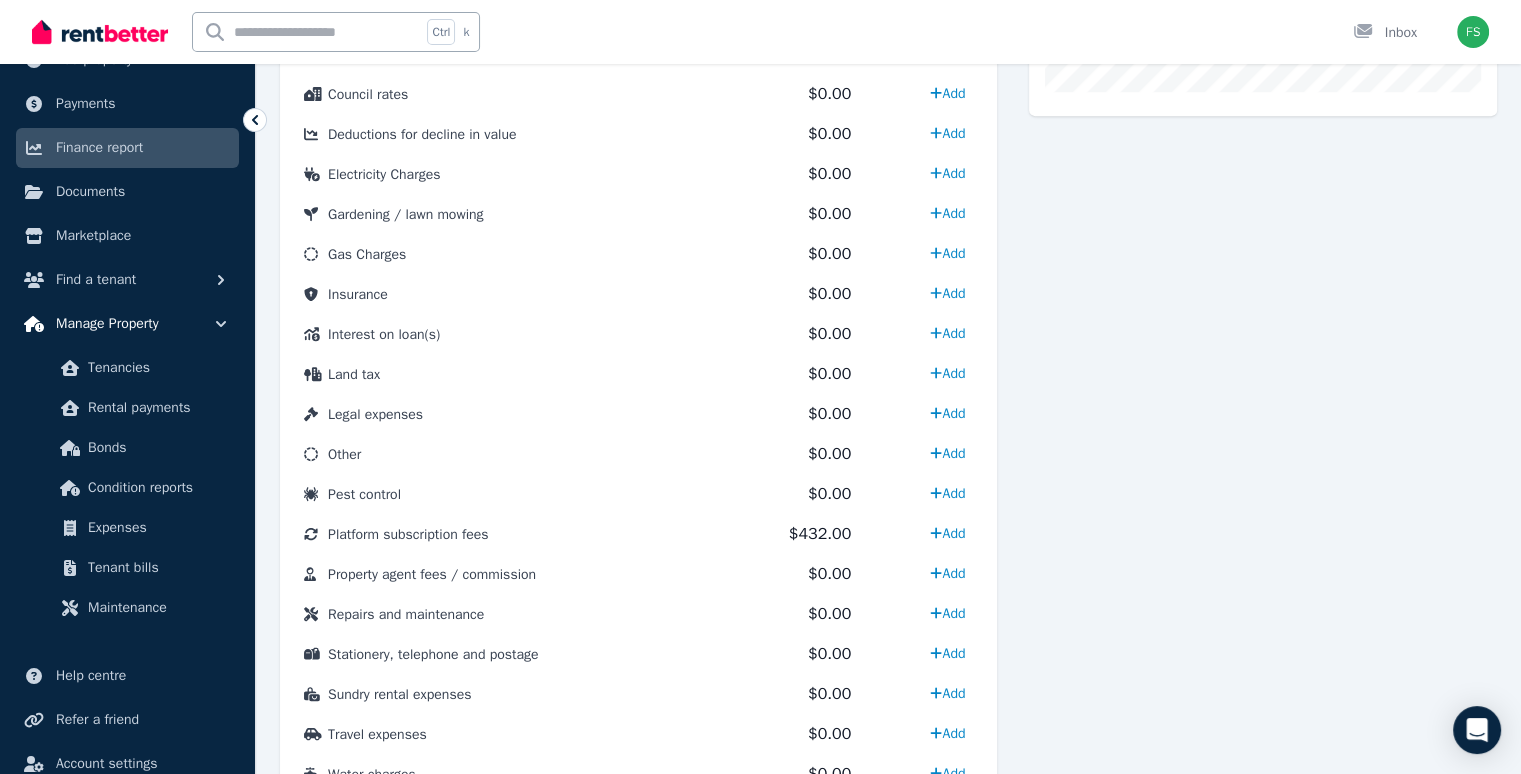 scroll, scrollTop: 136, scrollLeft: 0, axis: vertical 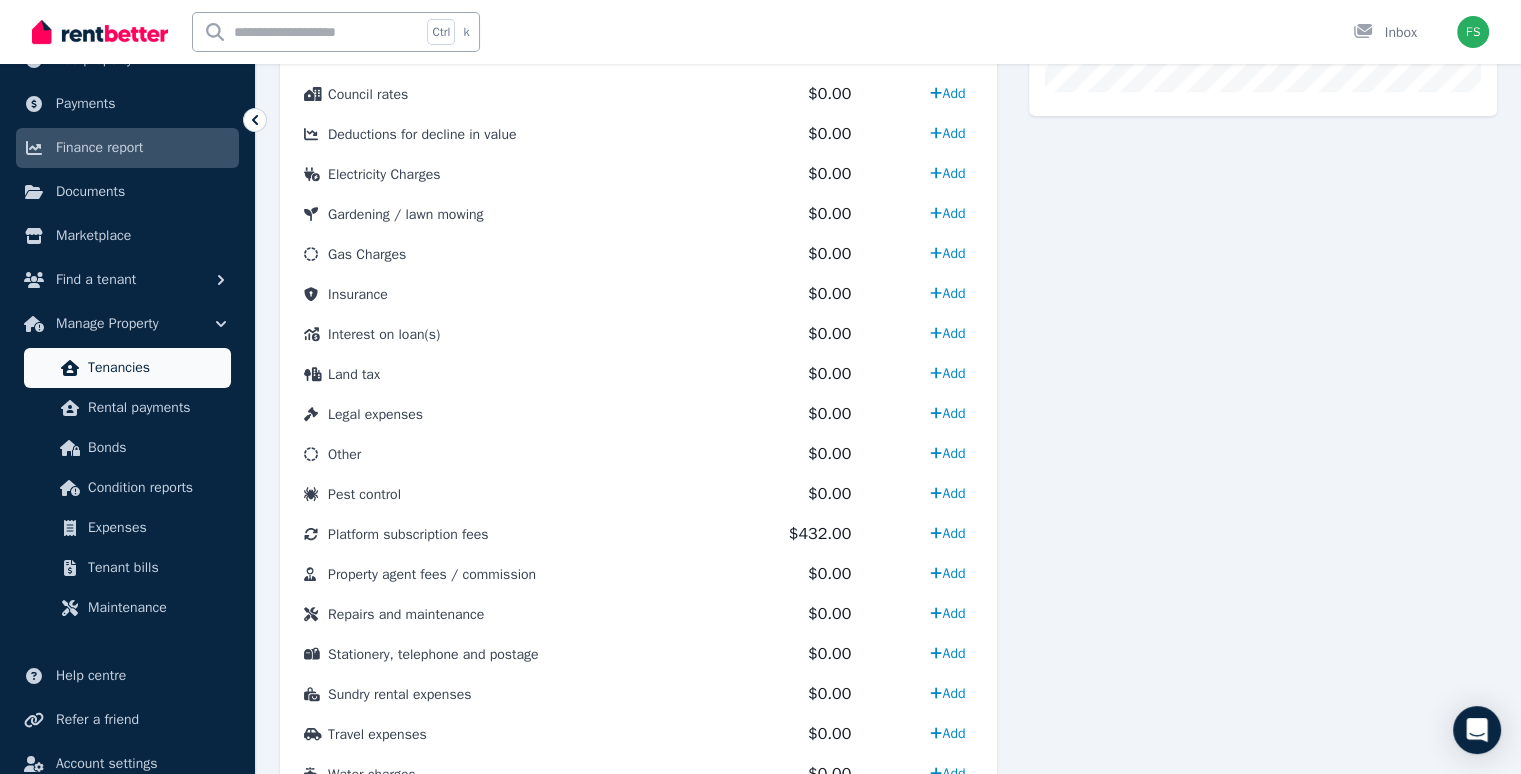 click on "Tenancies" at bounding box center (127, 368) 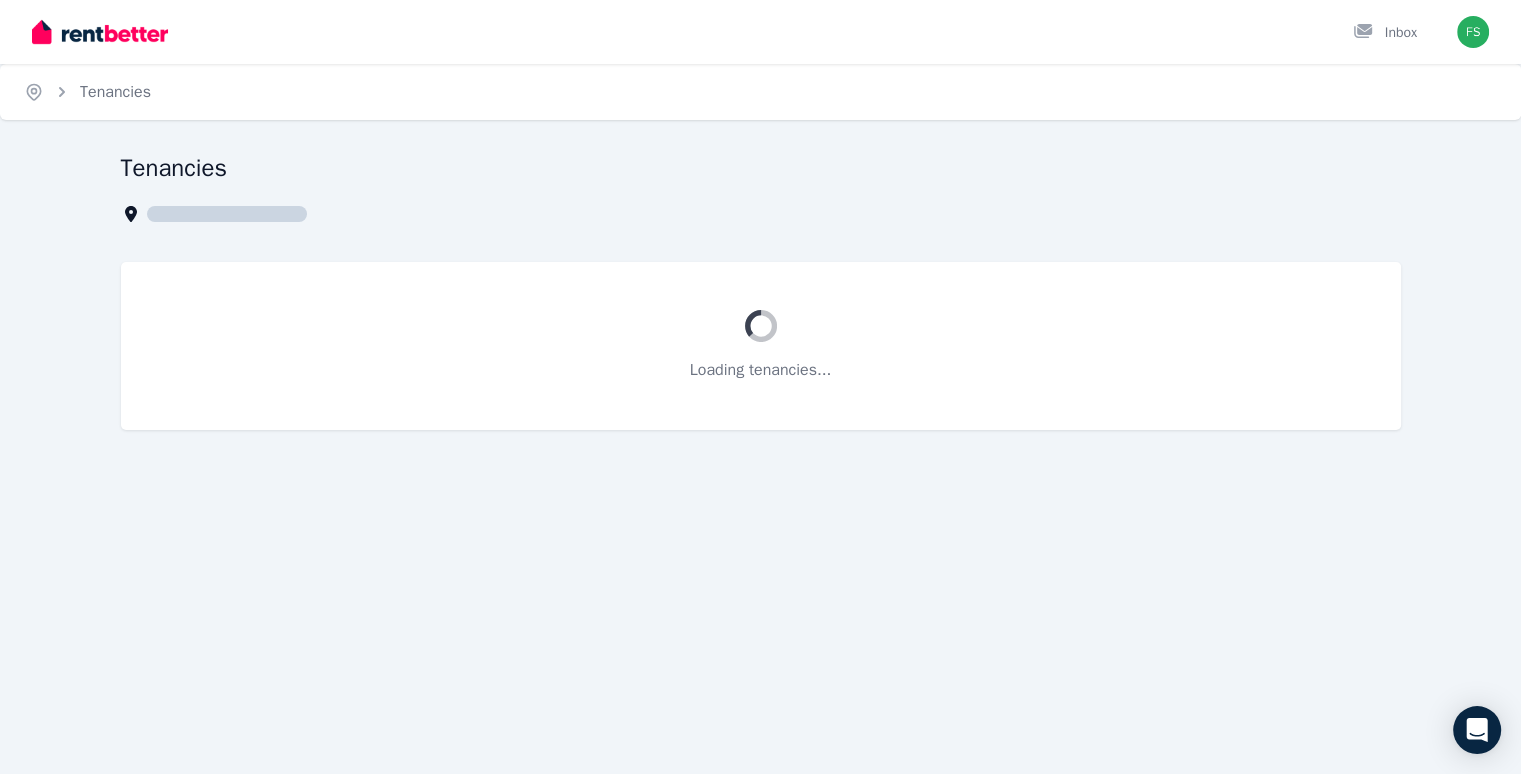 scroll, scrollTop: 0, scrollLeft: 0, axis: both 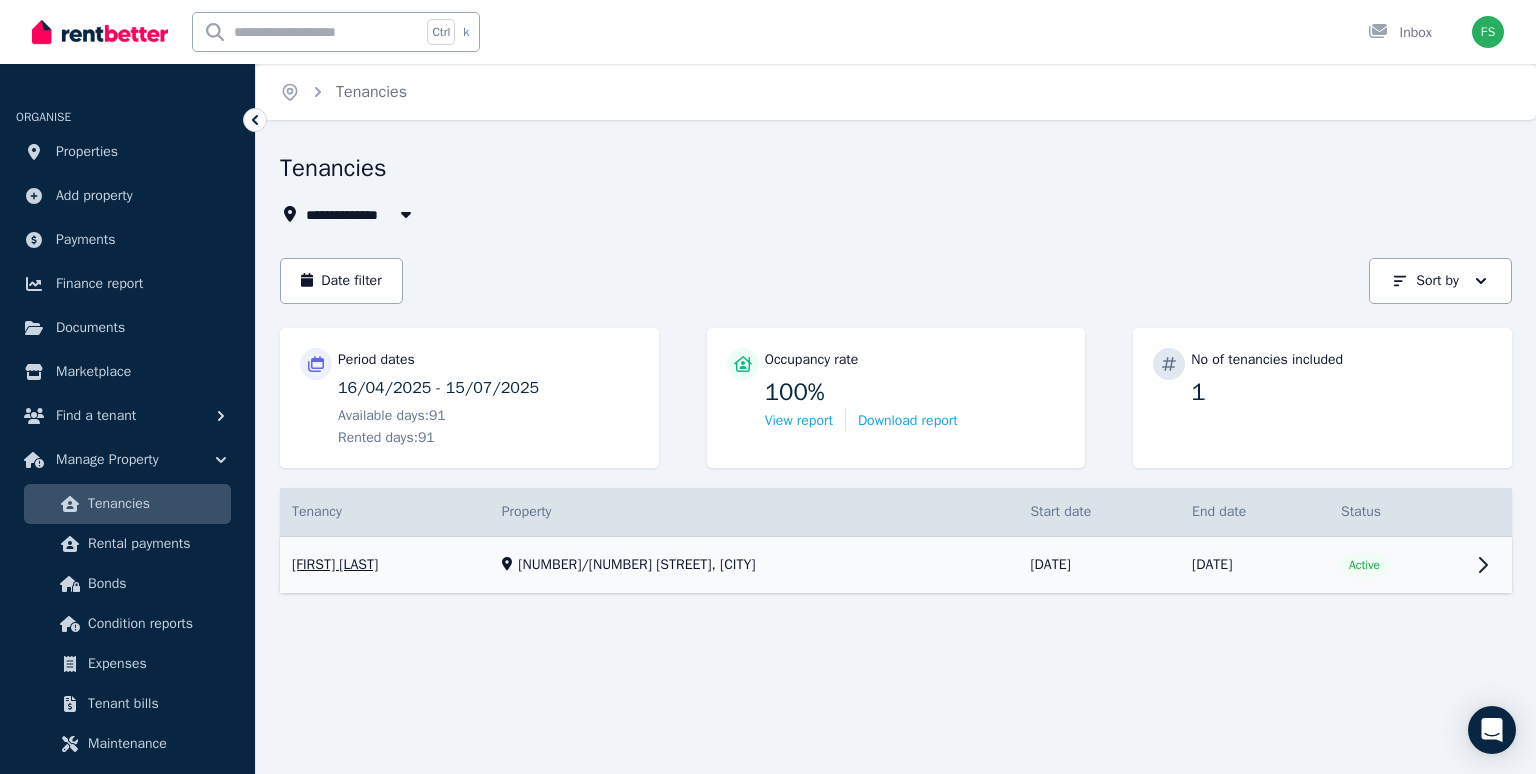 click on "View property details" at bounding box center (896, 565) 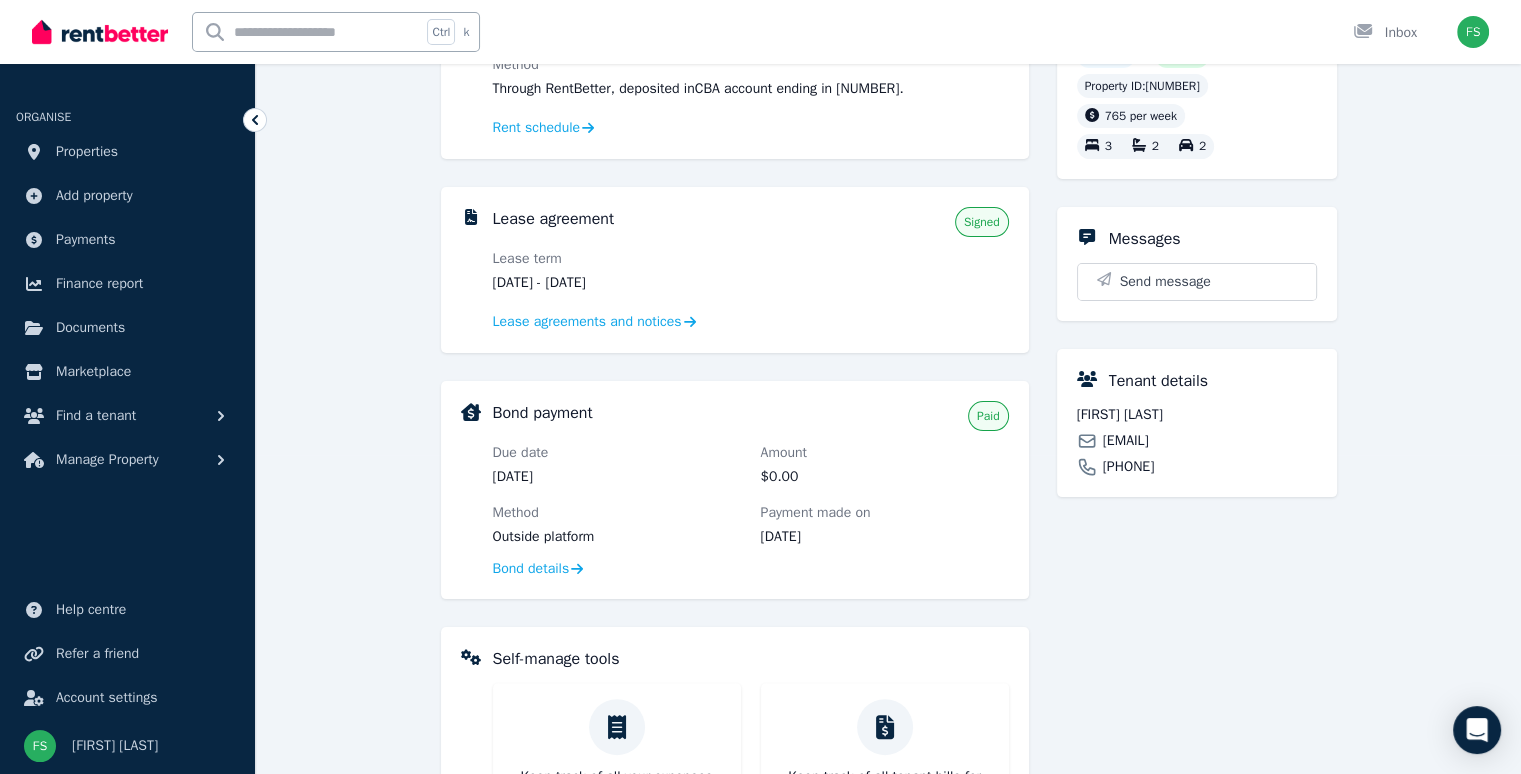 scroll, scrollTop: 344, scrollLeft: 0, axis: vertical 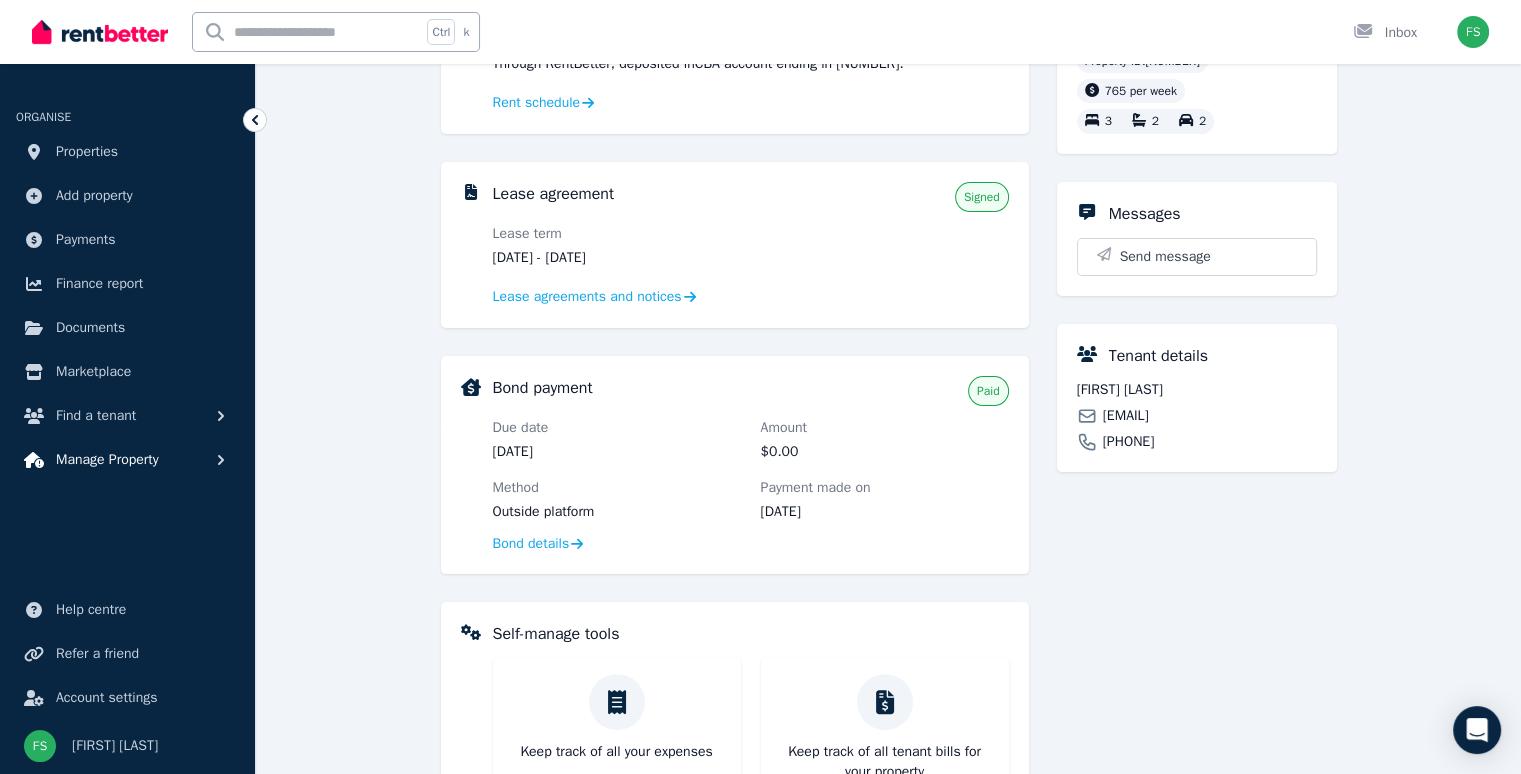 click on "Manage Property" at bounding box center (107, 460) 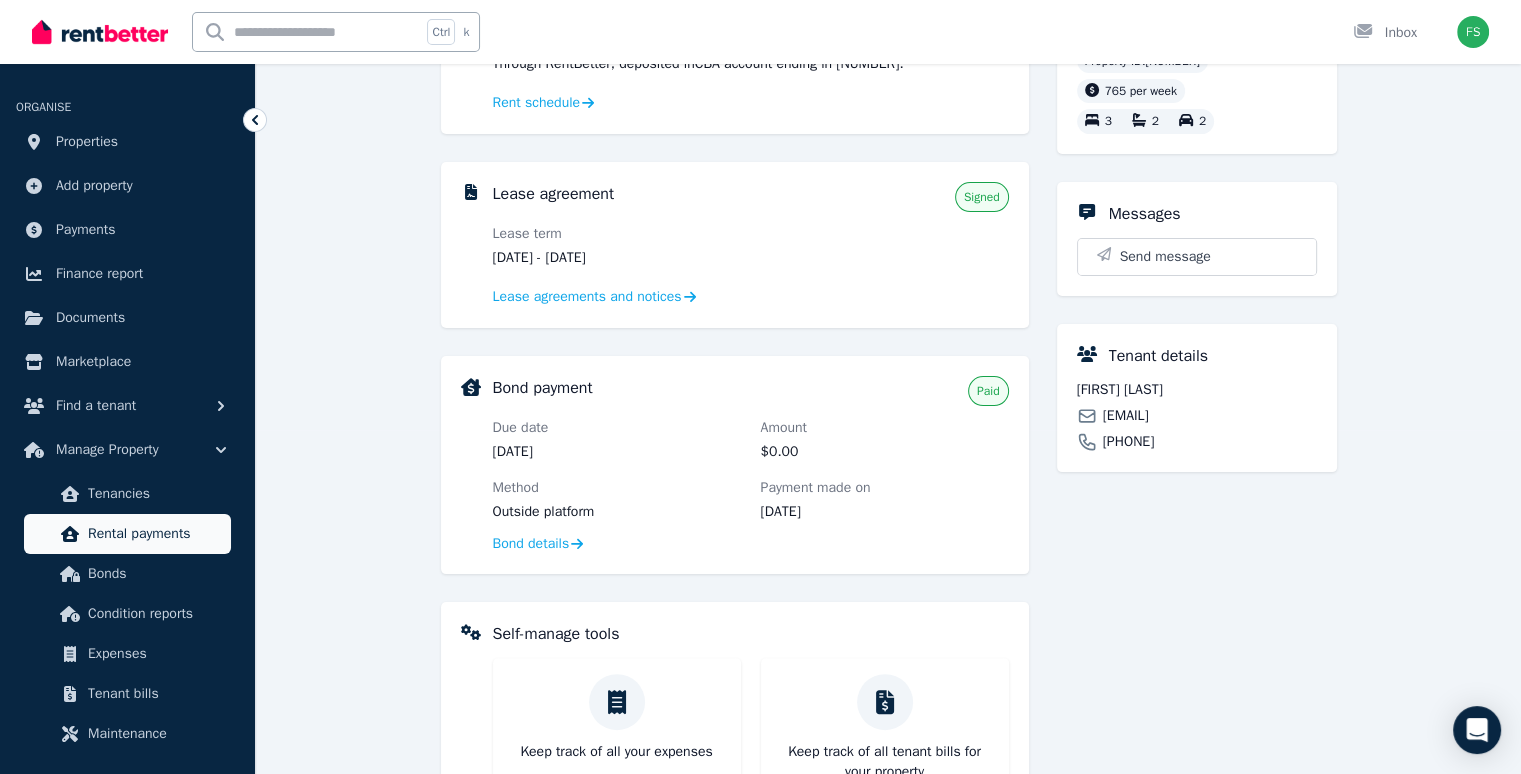 scroll, scrollTop: 1, scrollLeft: 0, axis: vertical 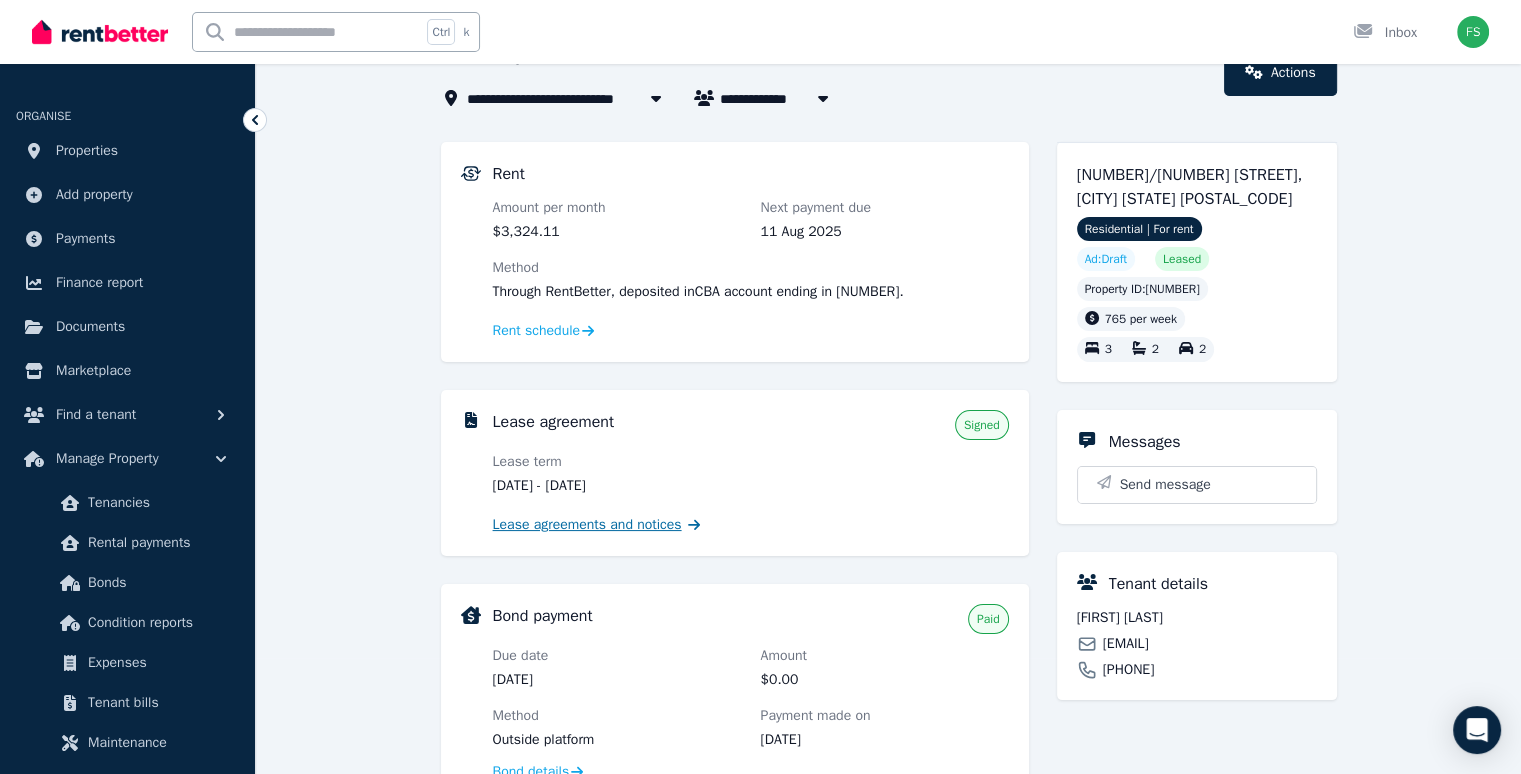 click on "Lease agreements and notices" at bounding box center [587, 525] 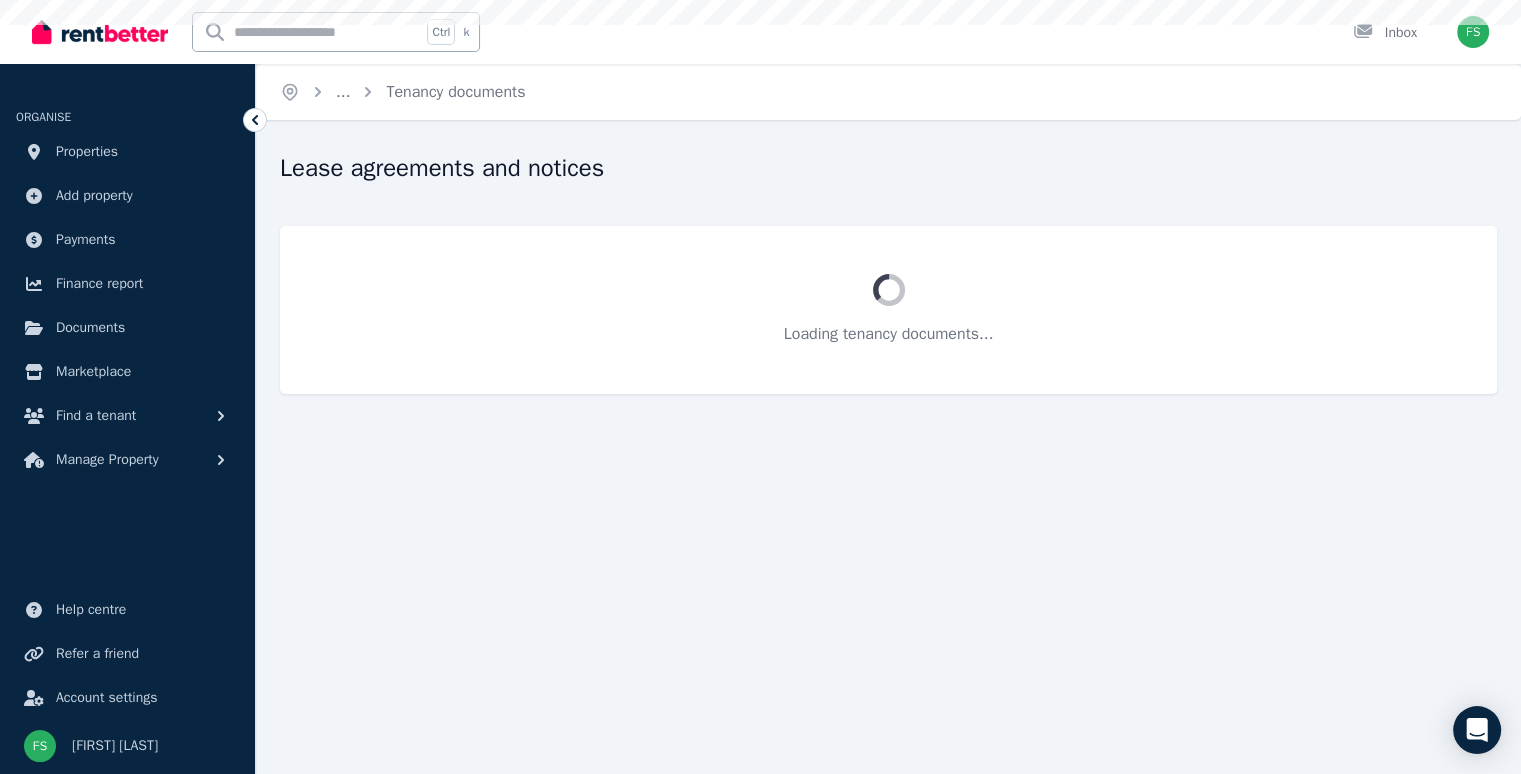 scroll, scrollTop: 0, scrollLeft: 0, axis: both 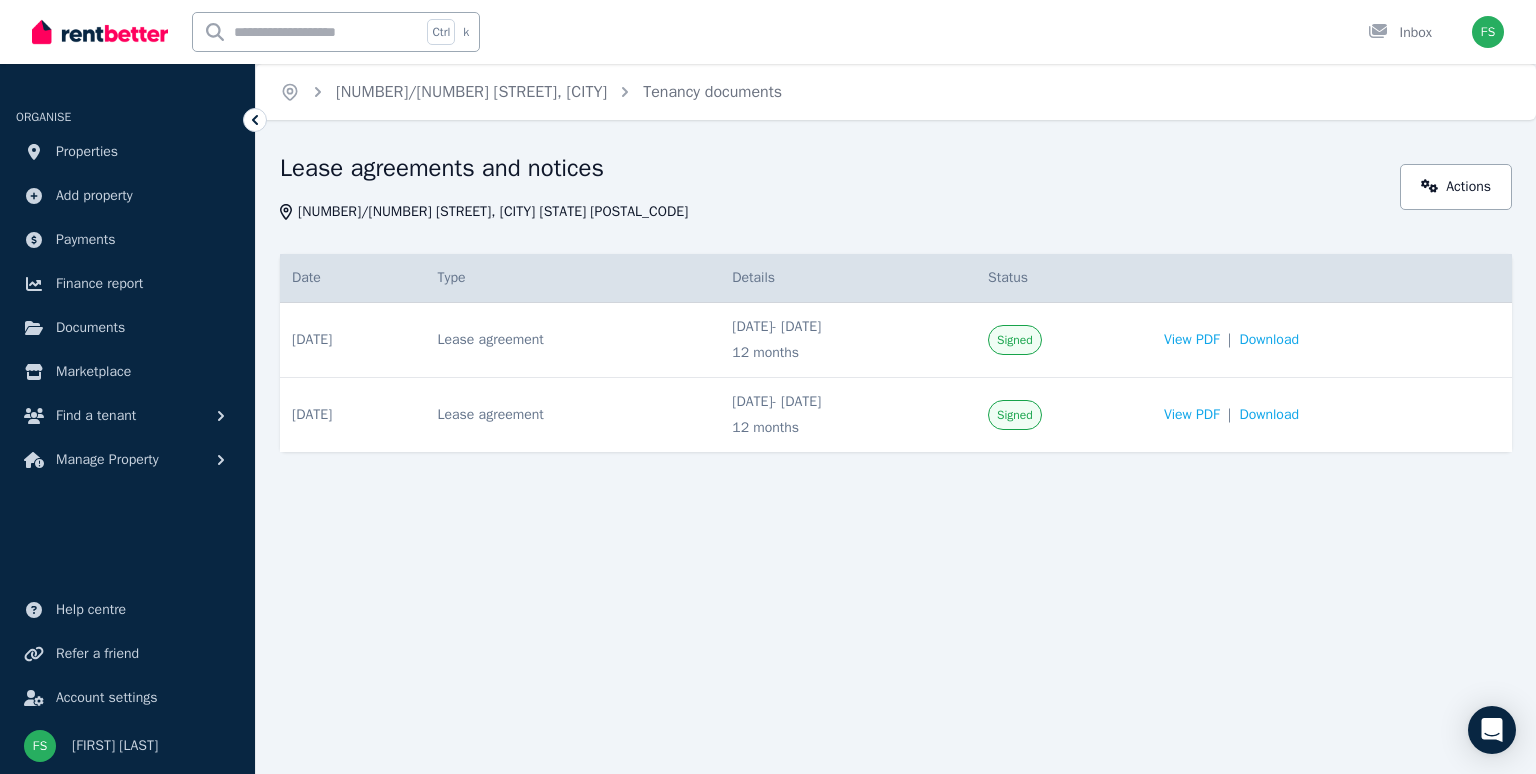 click on "Lease agreements and notices [NUMBER]/[NUMBER] [STREET], [CITY] [STATE] [POSTAL_CODE] Actions" at bounding box center (896, 187) 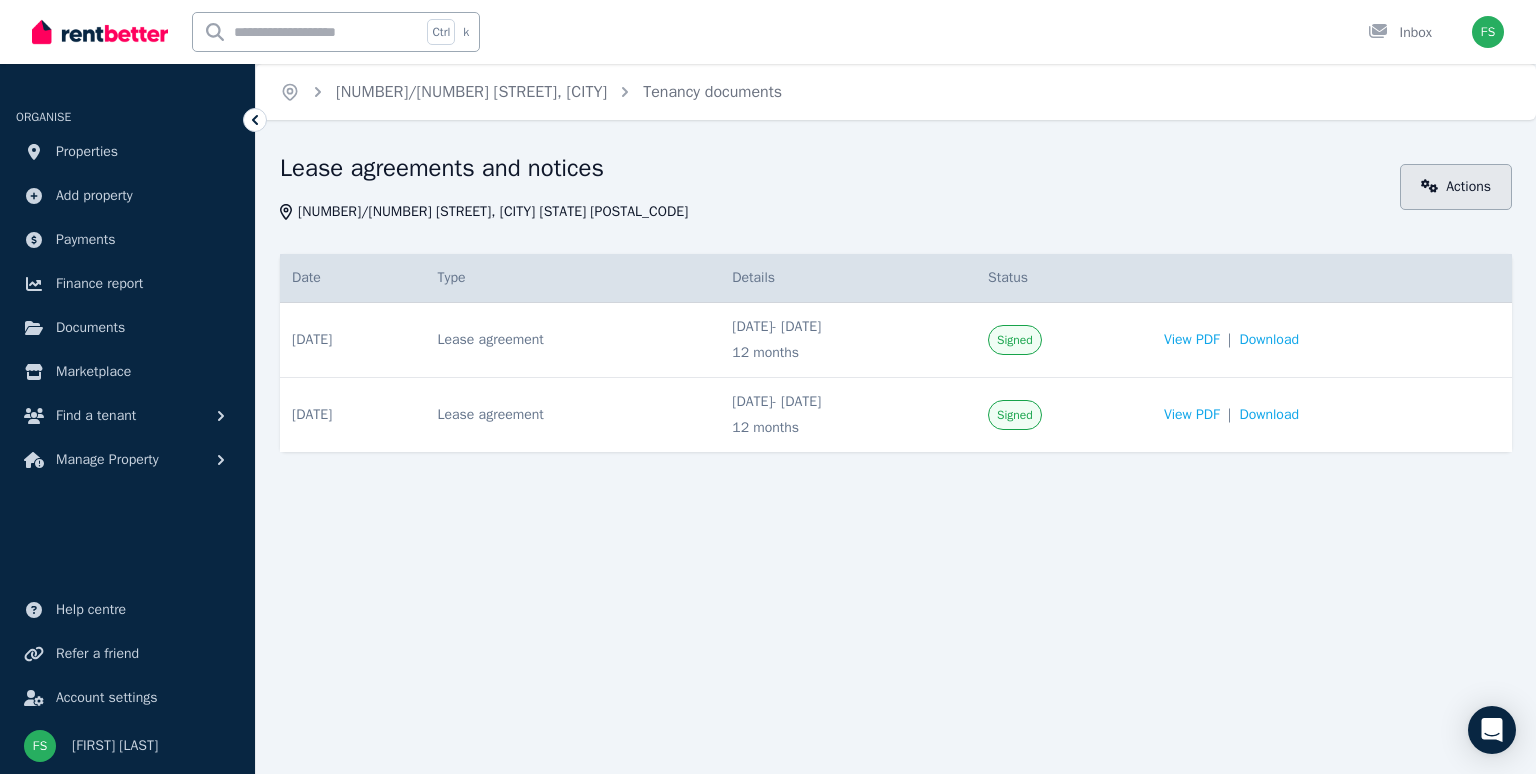 click on "Actions" at bounding box center [1456, 187] 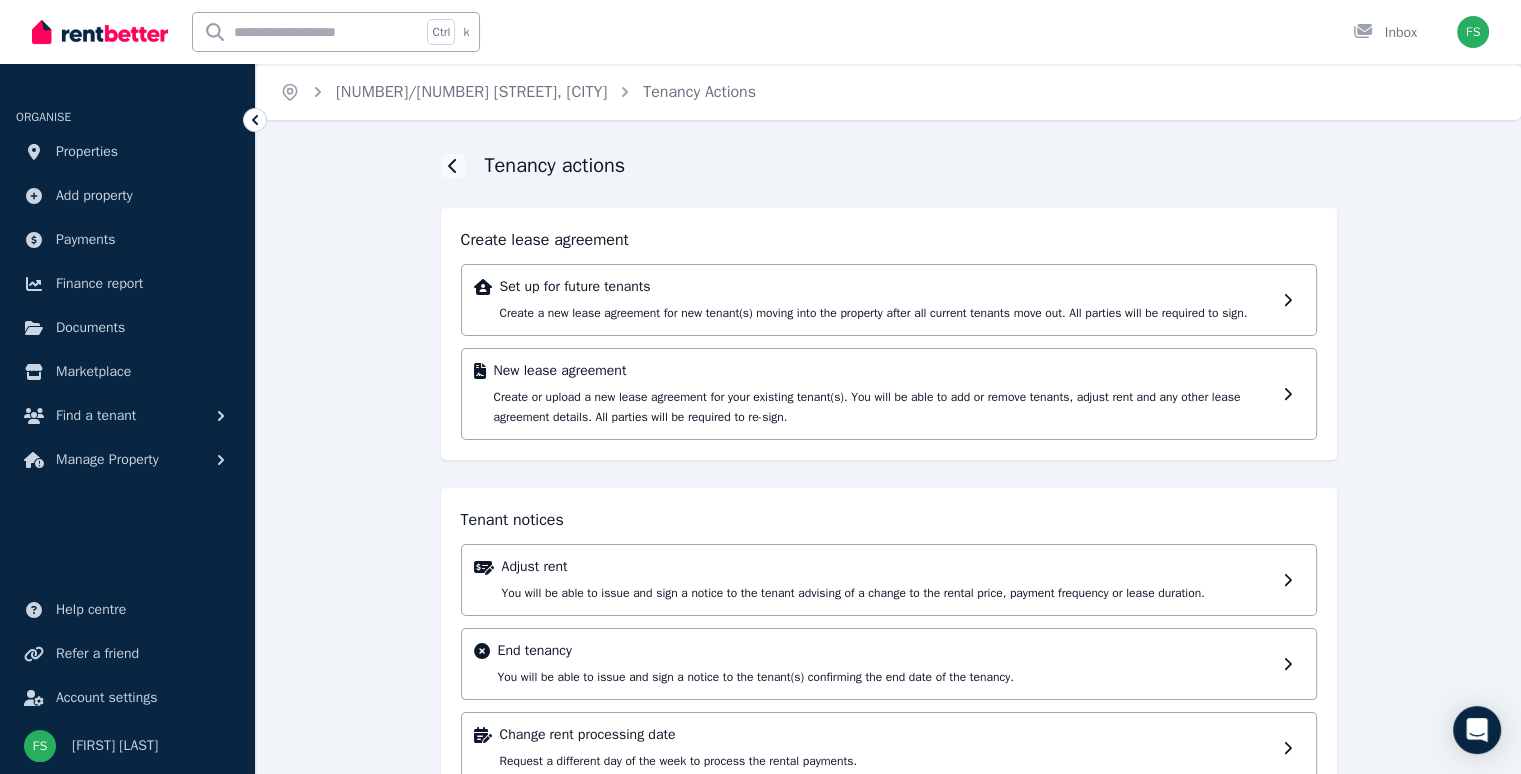 scroll, scrollTop: 64, scrollLeft: 0, axis: vertical 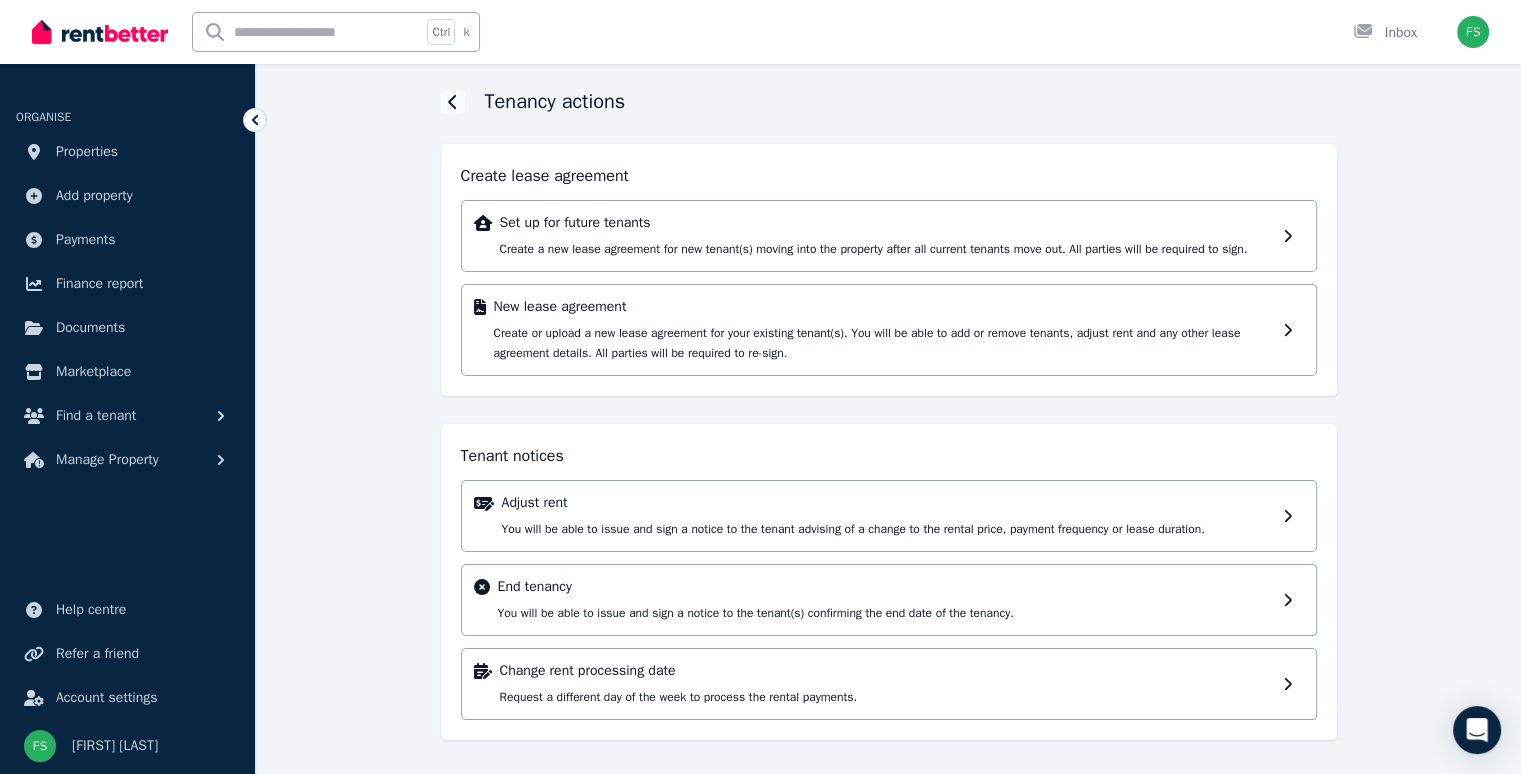 click on "Create or upload a new lease agreement for your existing tenant(s). You will be able to add or remove tenants, adjust rent and any other lease agreement details. All parties will be required to re-sign." at bounding box center [867, 343] 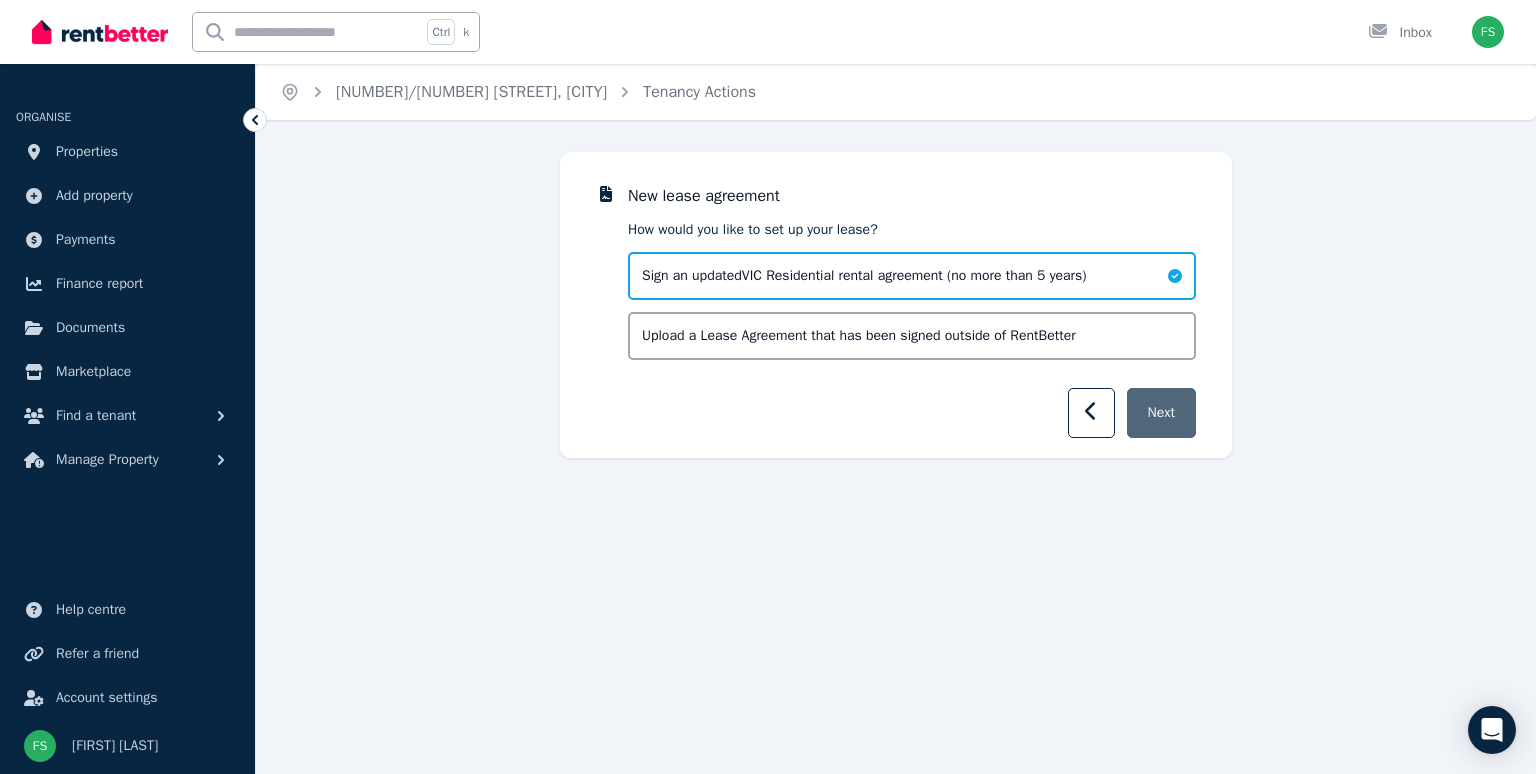 click on "Next" at bounding box center [1161, 413] 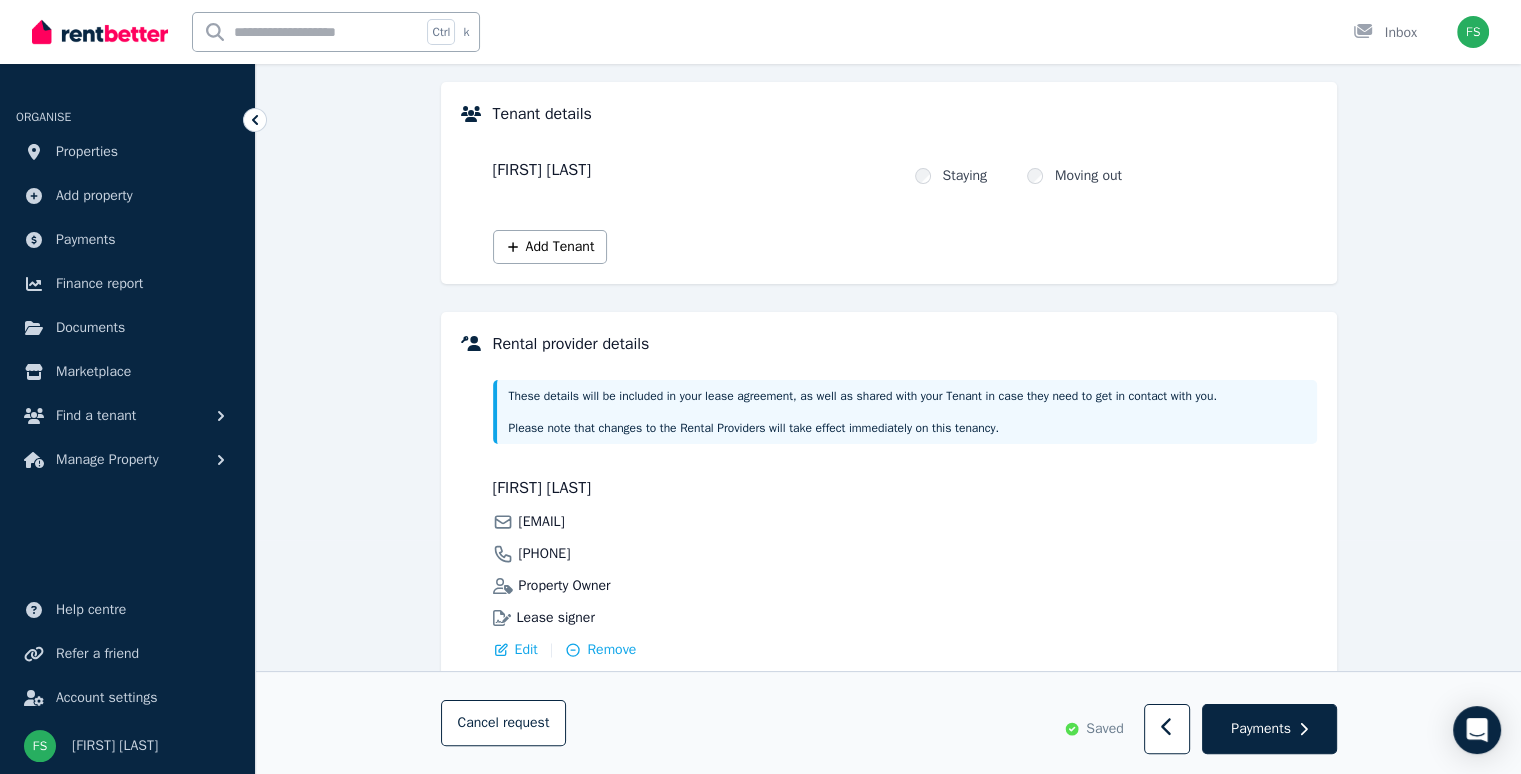 scroll, scrollTop: 333, scrollLeft: 0, axis: vertical 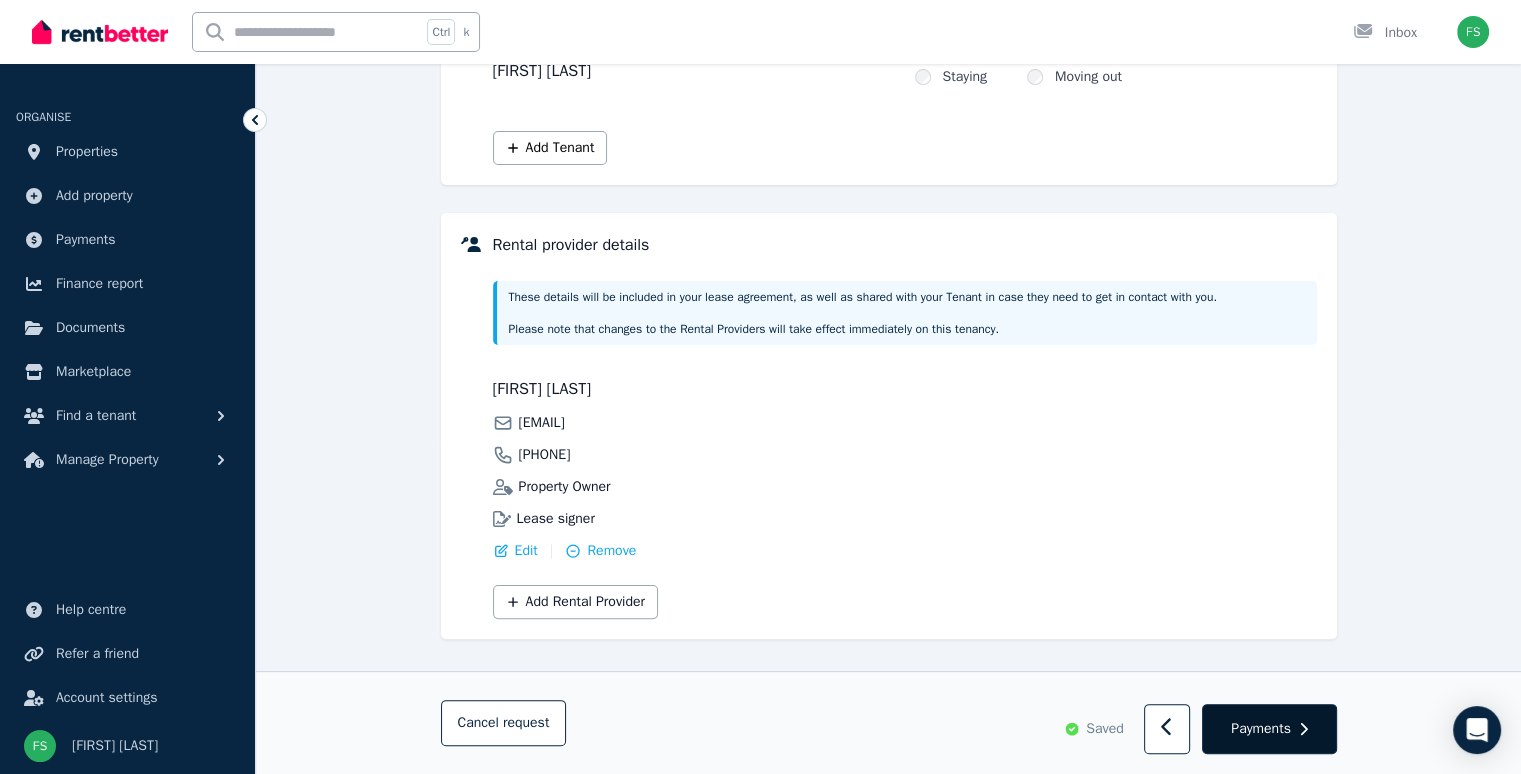 click on "Payments" at bounding box center [1261, 729] 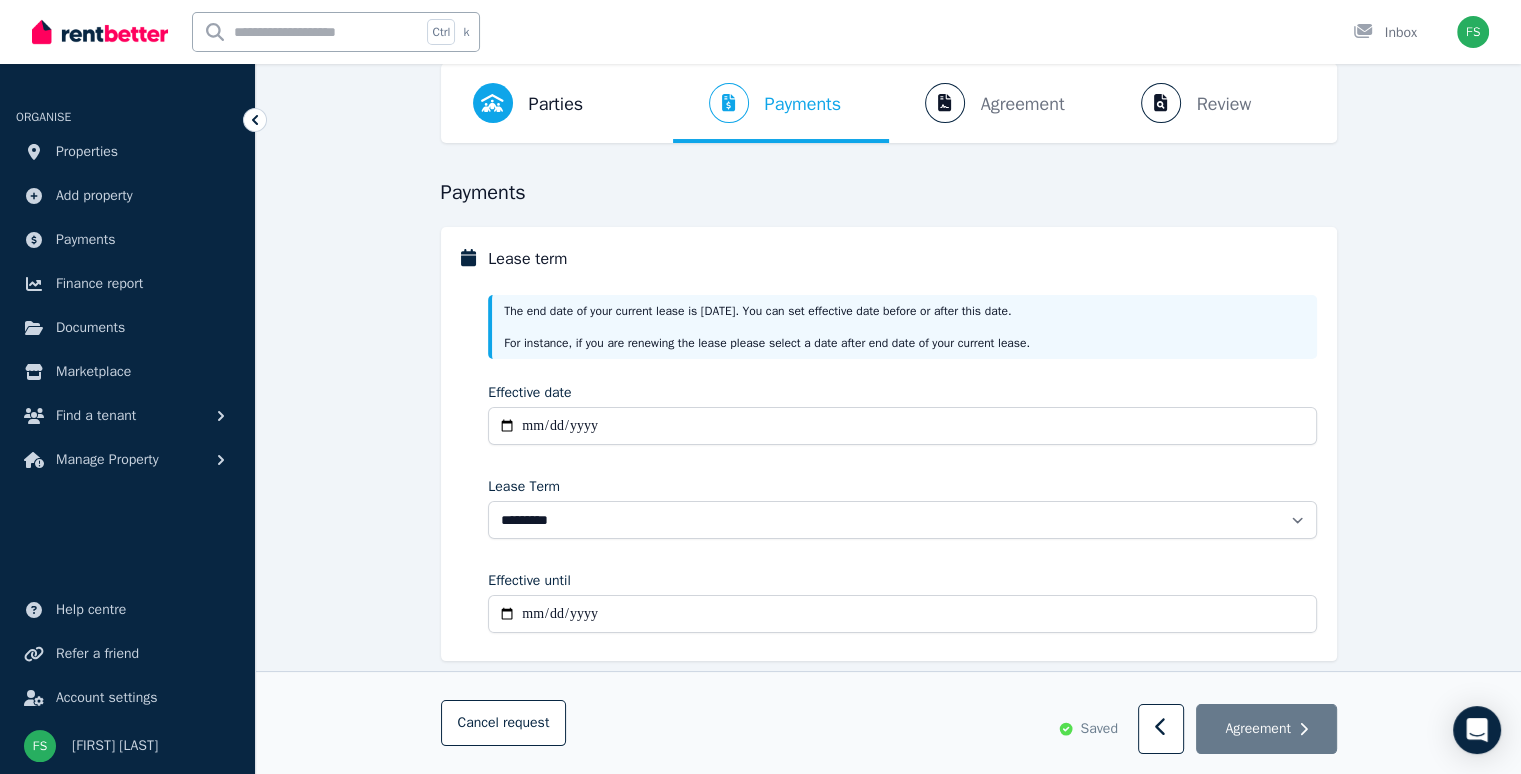 scroll, scrollTop: 88, scrollLeft: 0, axis: vertical 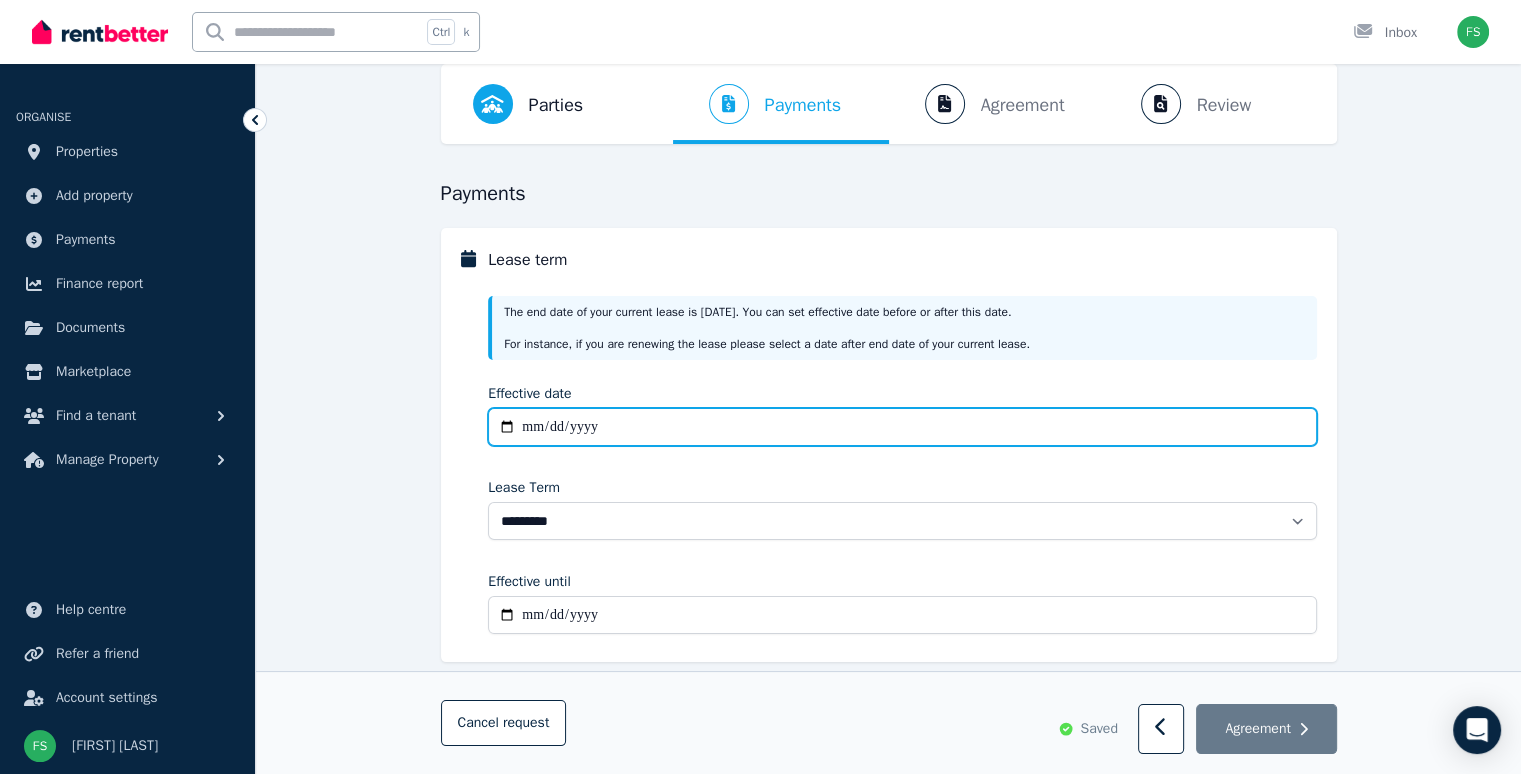click on "Effective date" at bounding box center [902, 427] 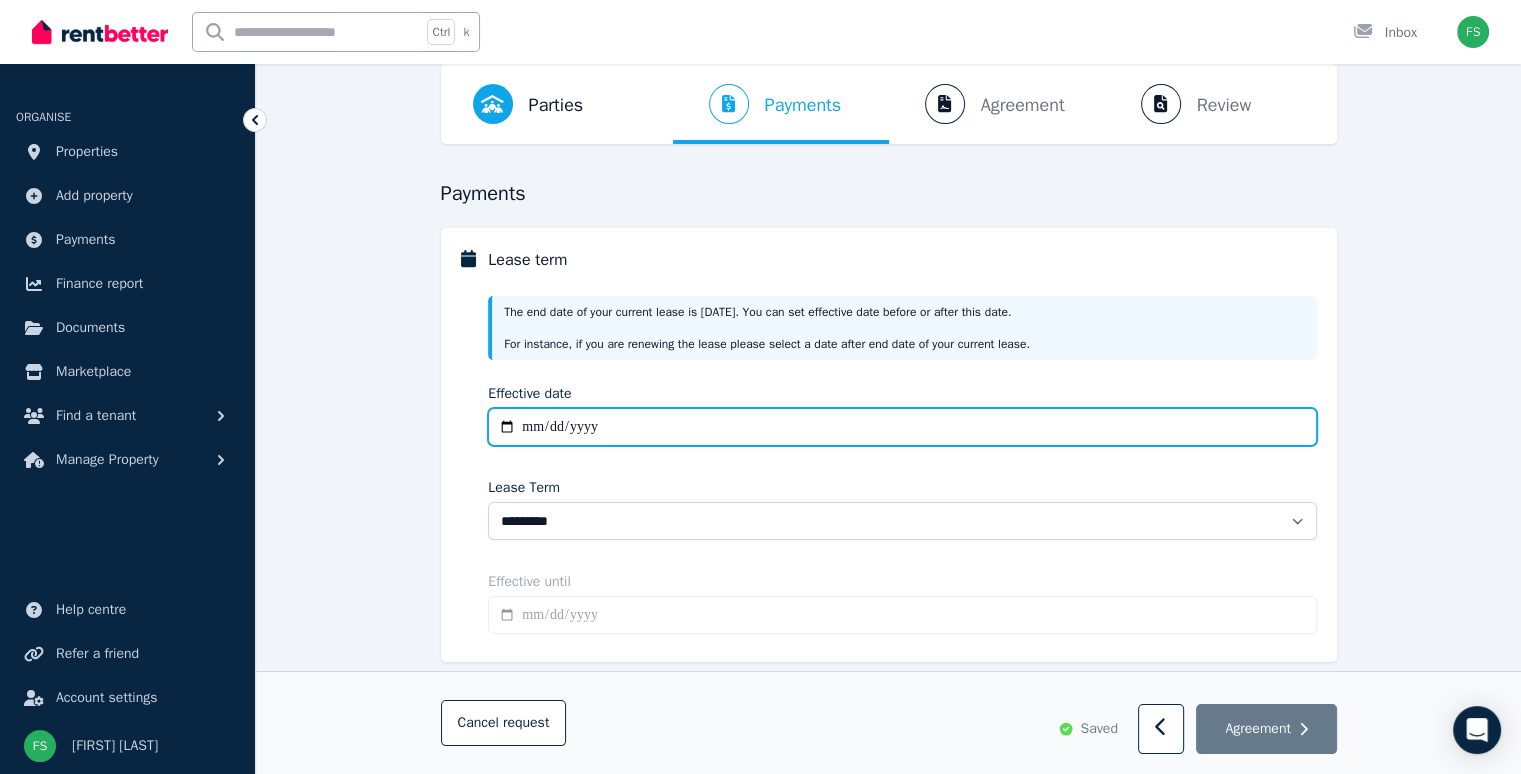 type on "**********" 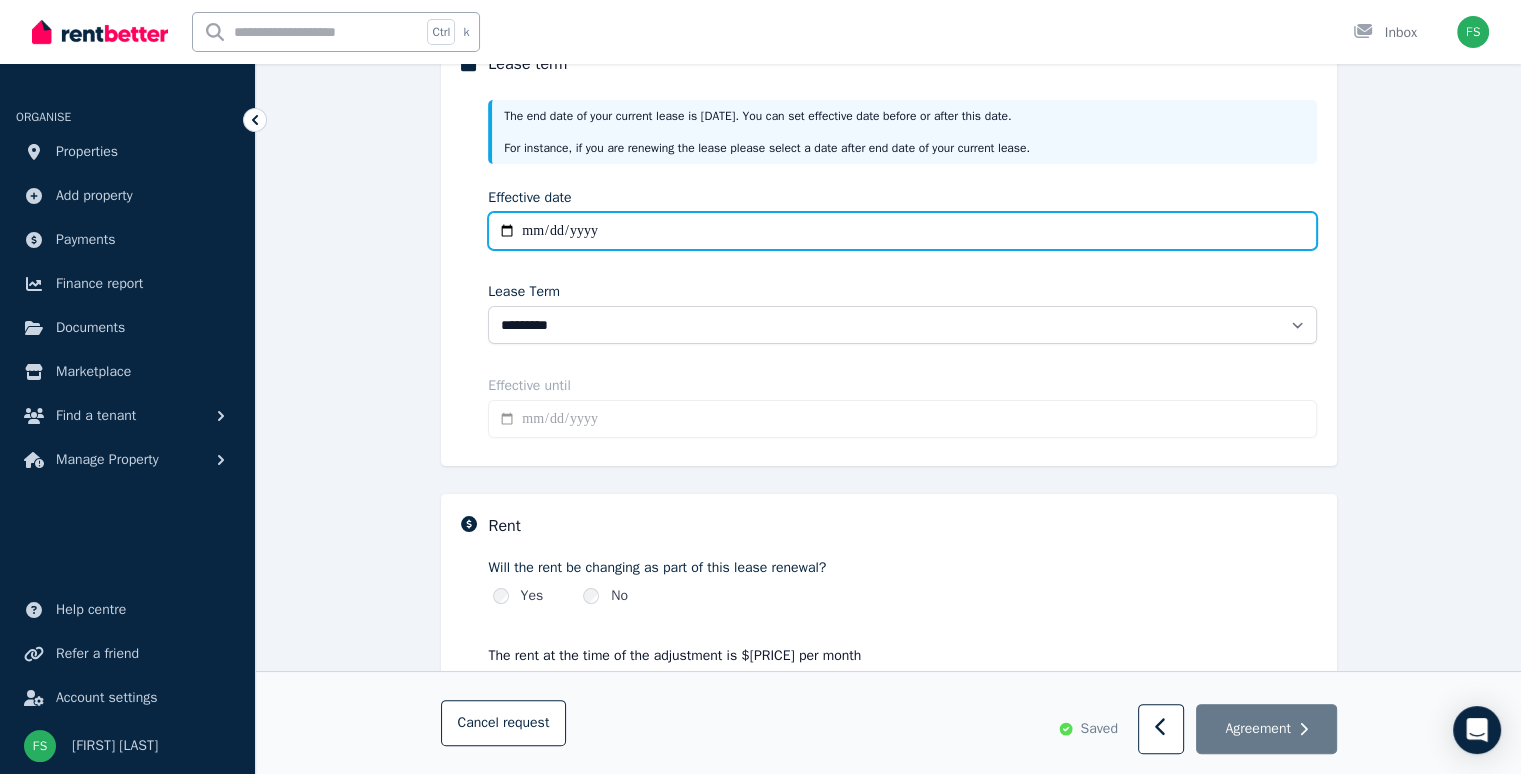 scroll, scrollTop: 284, scrollLeft: 0, axis: vertical 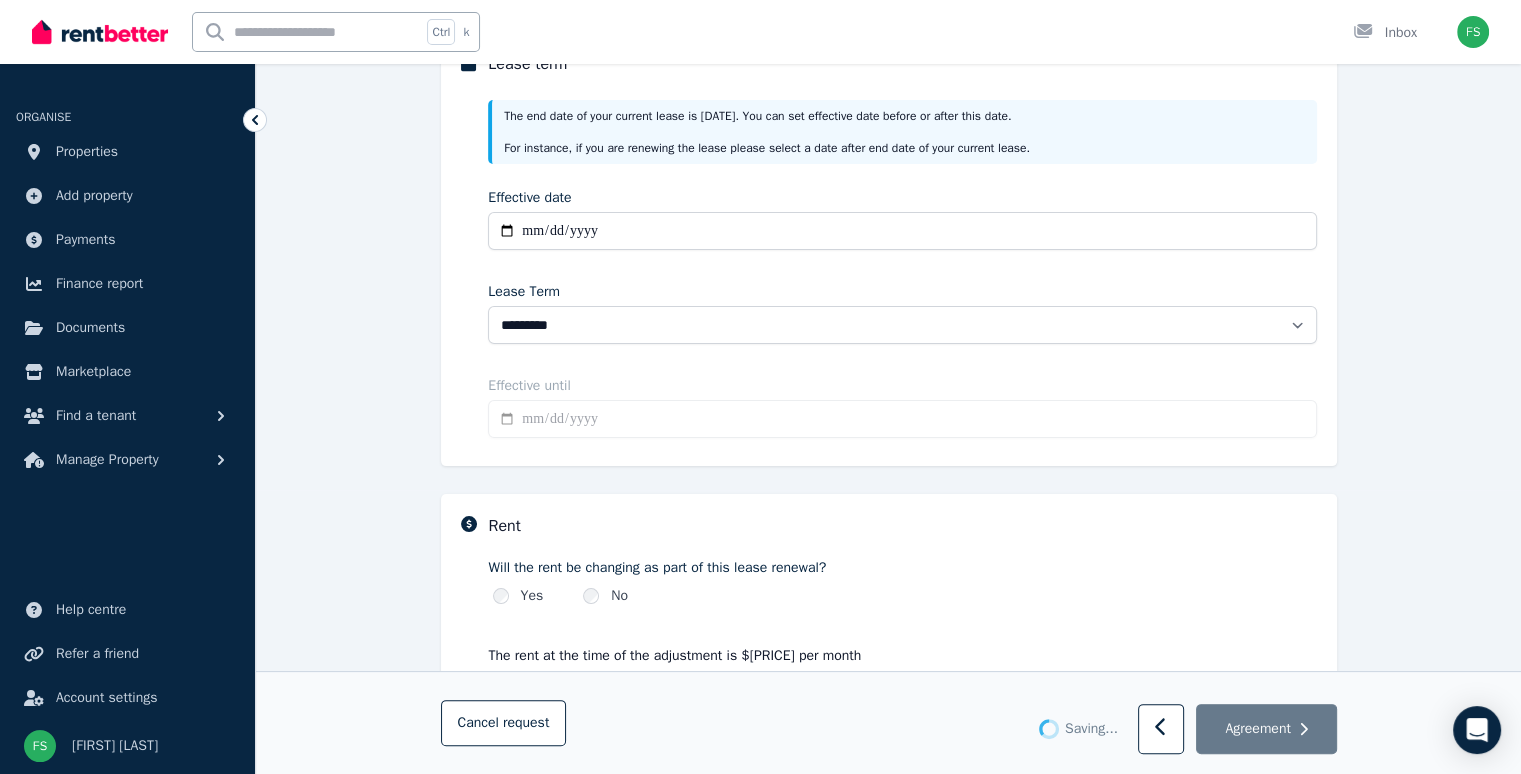 click on "**********" at bounding box center [889, 469] 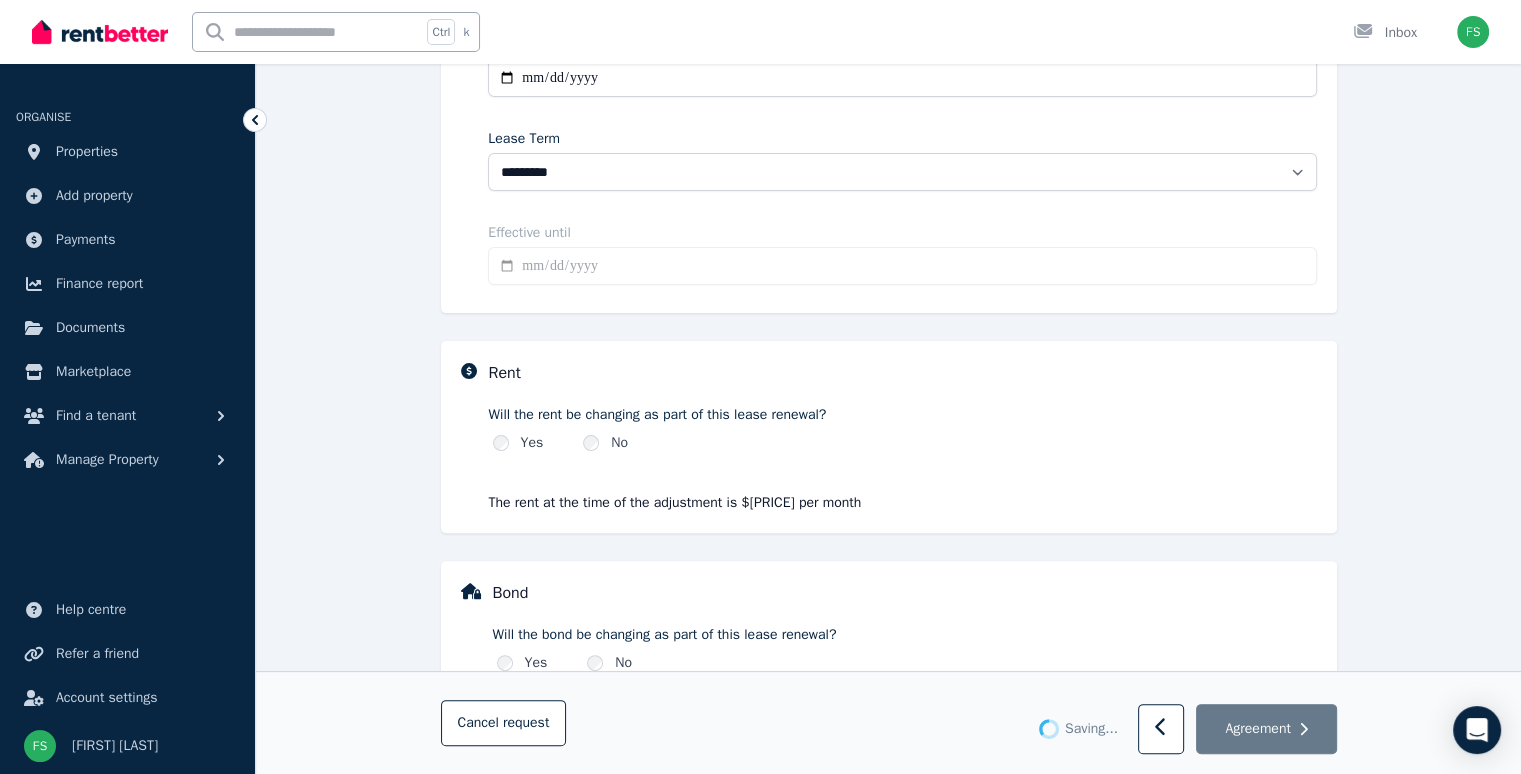 type on "**********" 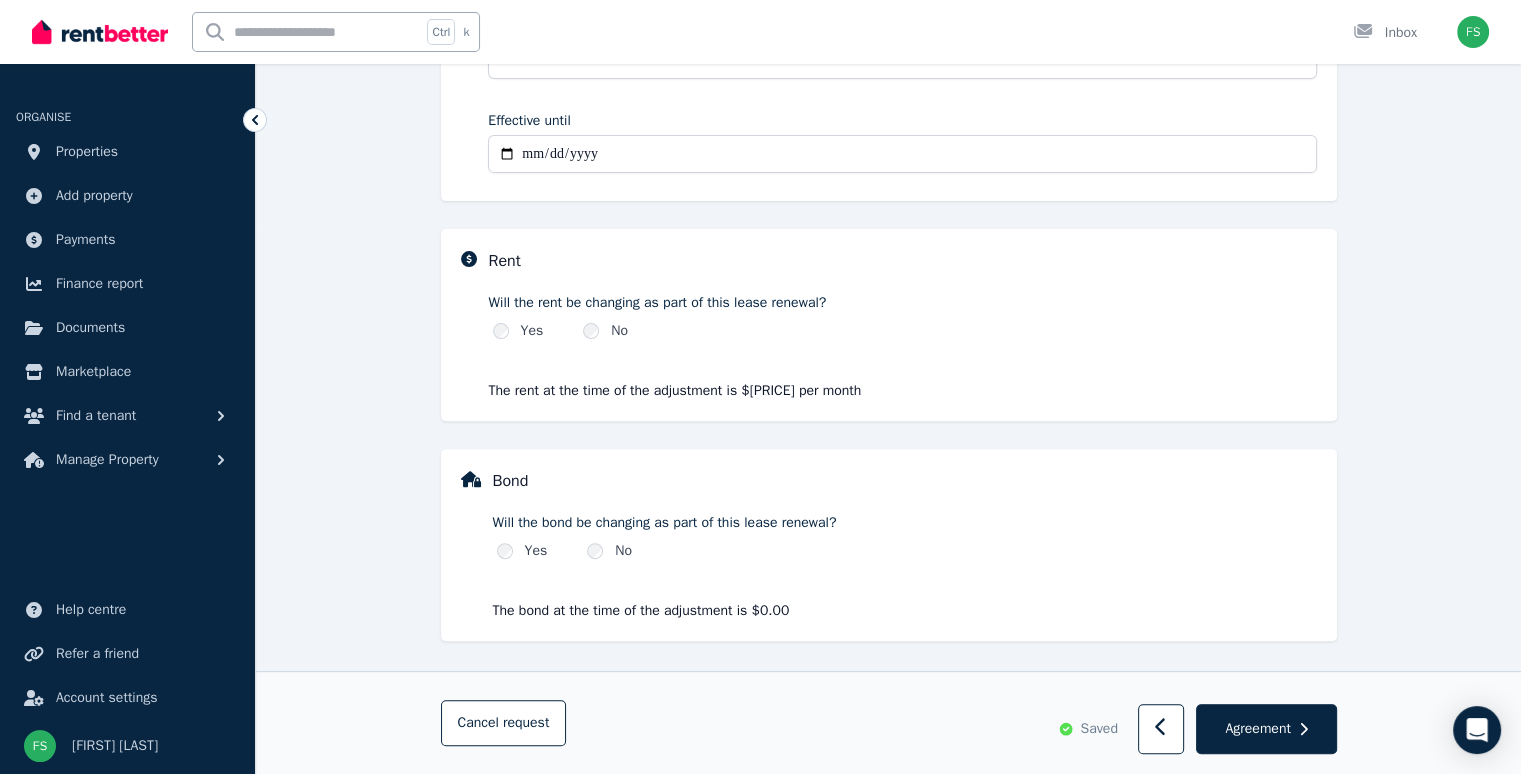 scroll, scrollTop: 551, scrollLeft: 0, axis: vertical 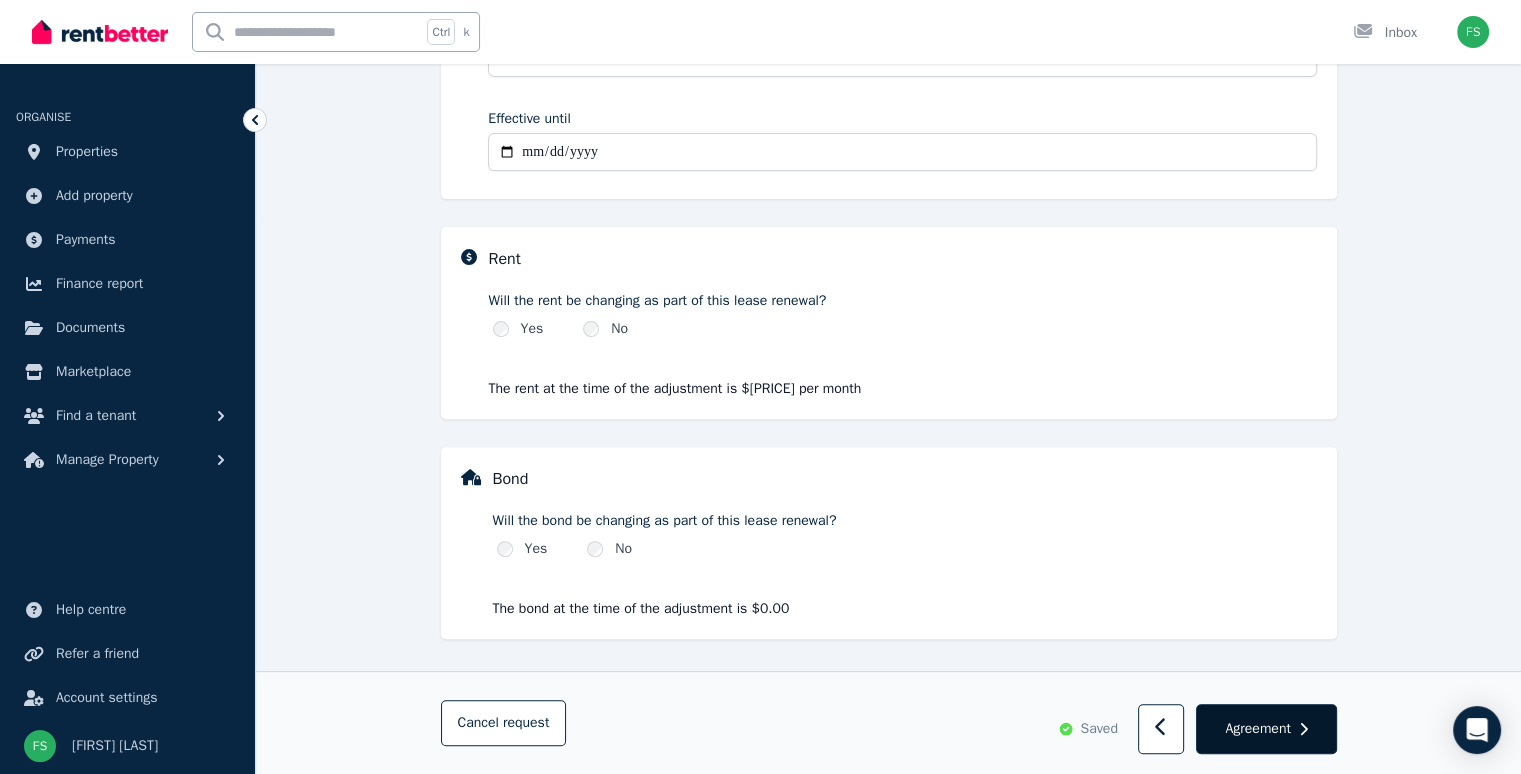 click on "Agreement" at bounding box center [1257, 729] 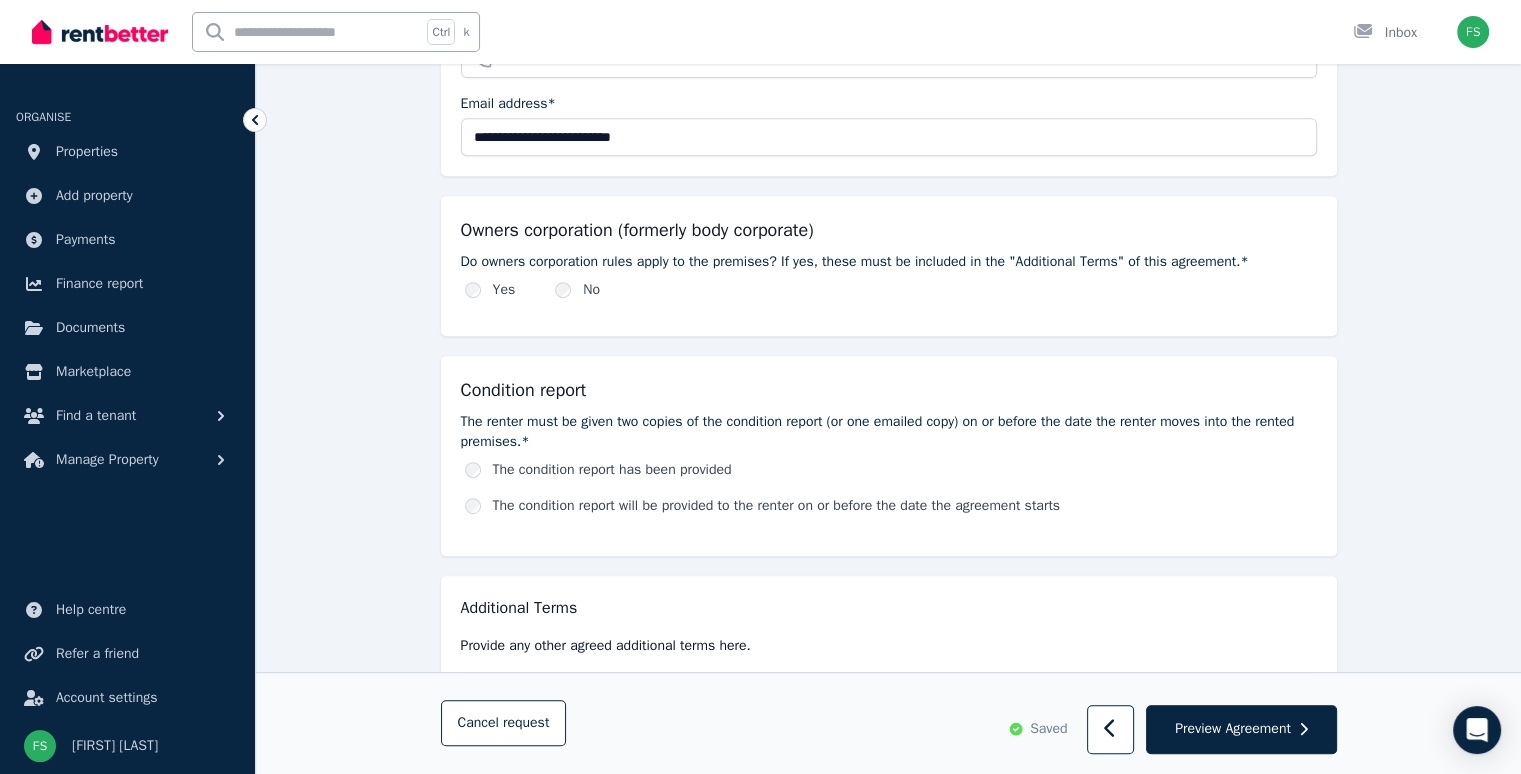 scroll, scrollTop: 855, scrollLeft: 0, axis: vertical 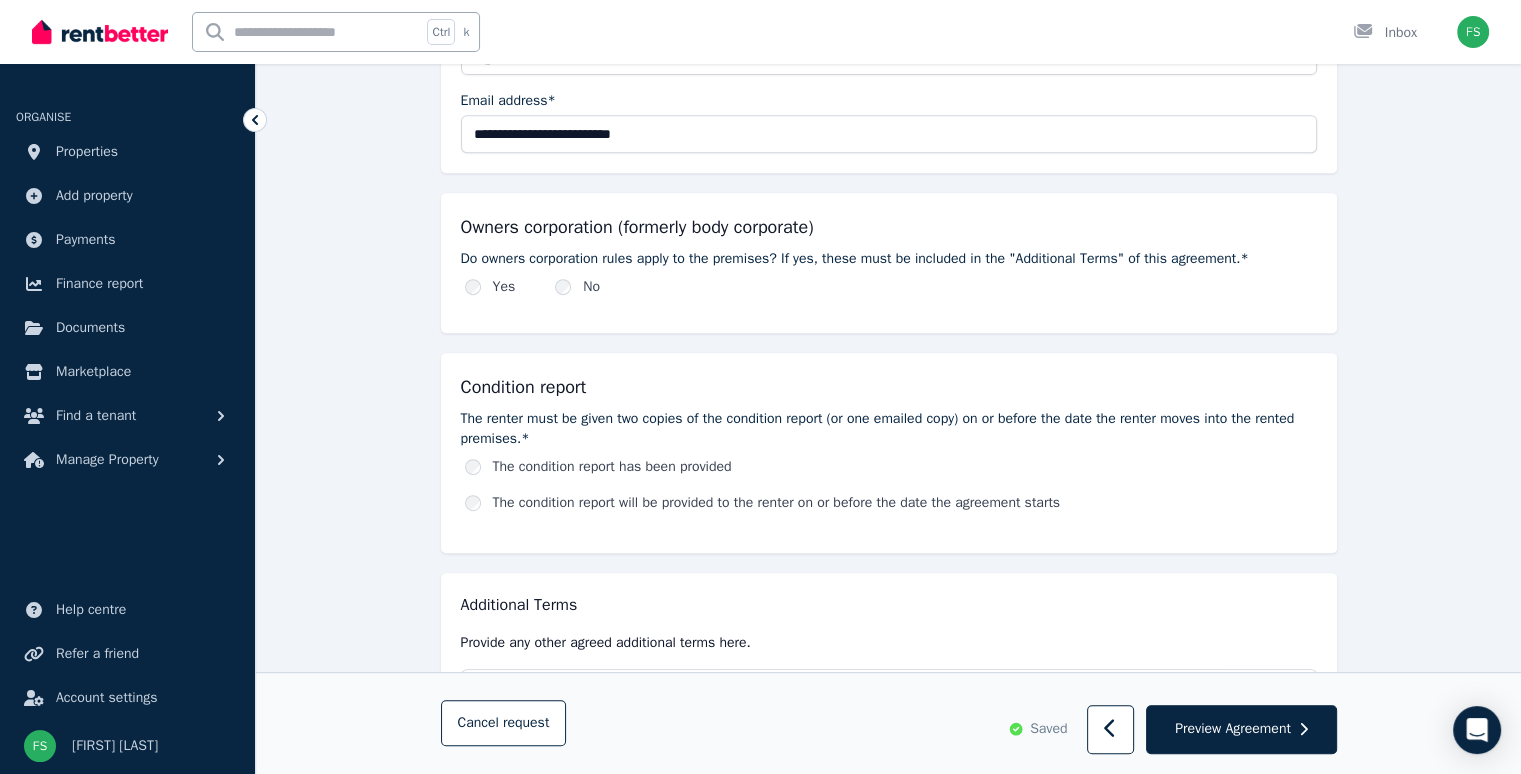 click on "Yes" at bounding box center (490, 287) 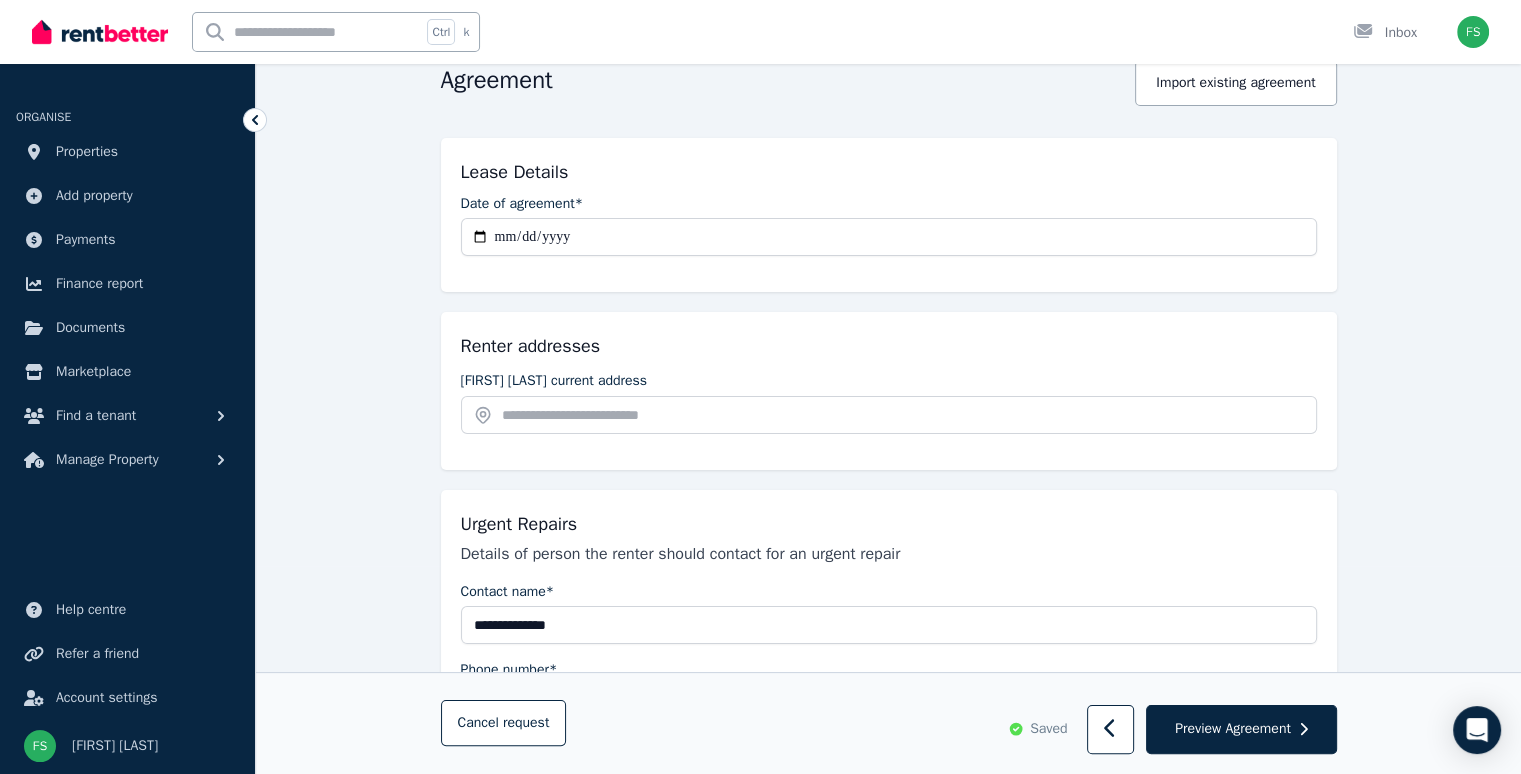 scroll, scrollTop: 228, scrollLeft: 0, axis: vertical 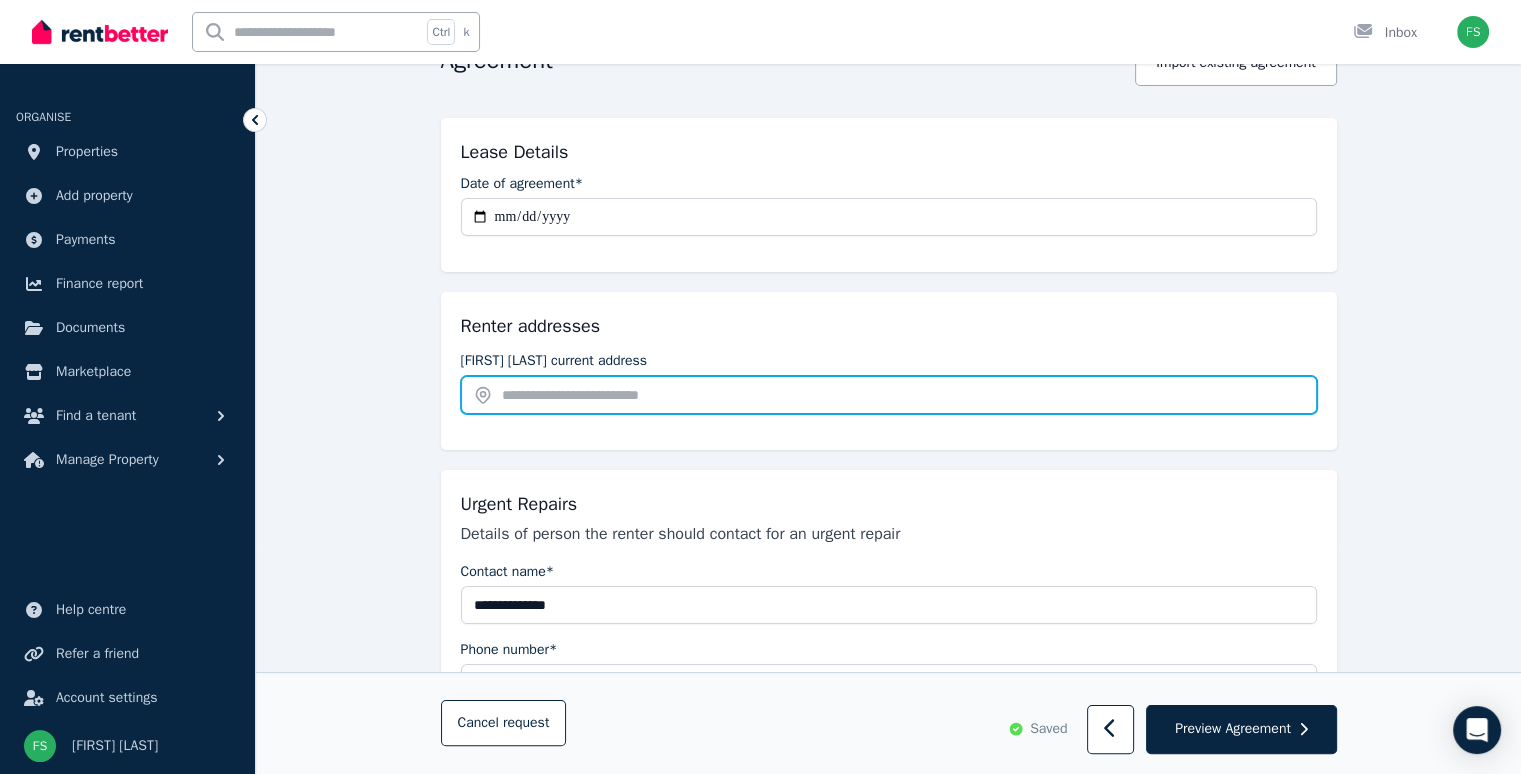 click at bounding box center (889, 395) 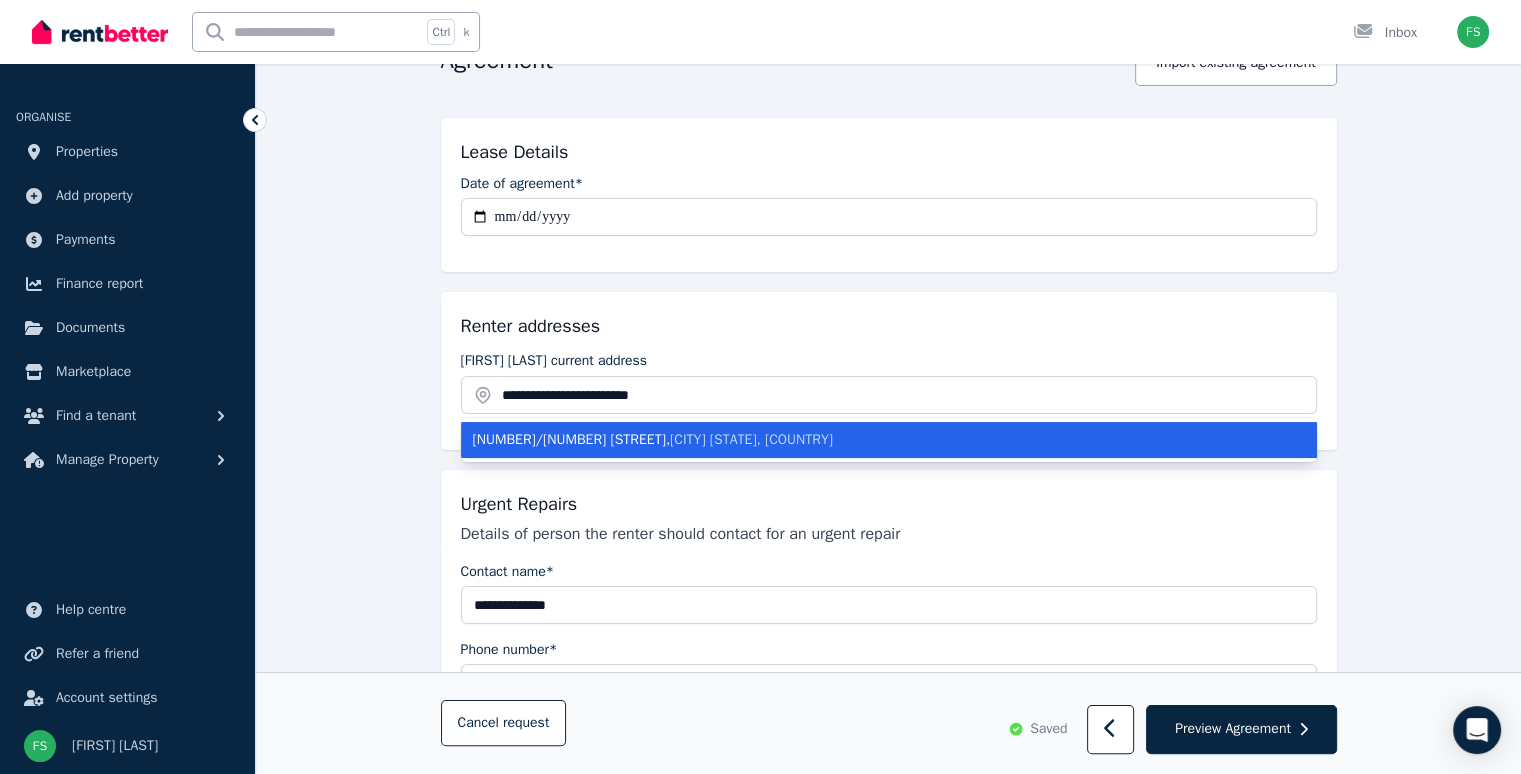 click on "[NUMBER]/[NUMBER] [STREET] ,  [CITY] [STATE], [COUNTRY]" at bounding box center [889, 440] 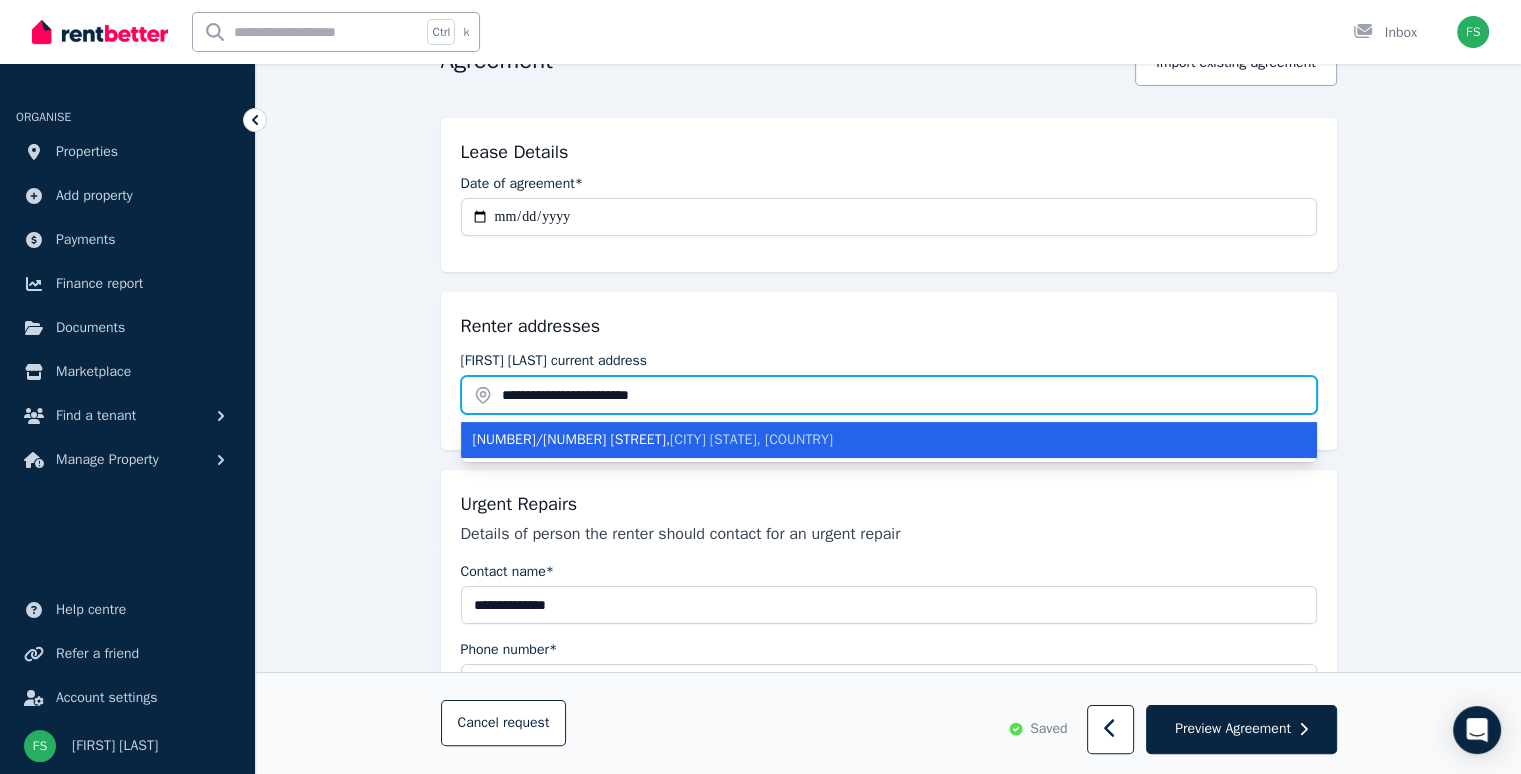type on "**********" 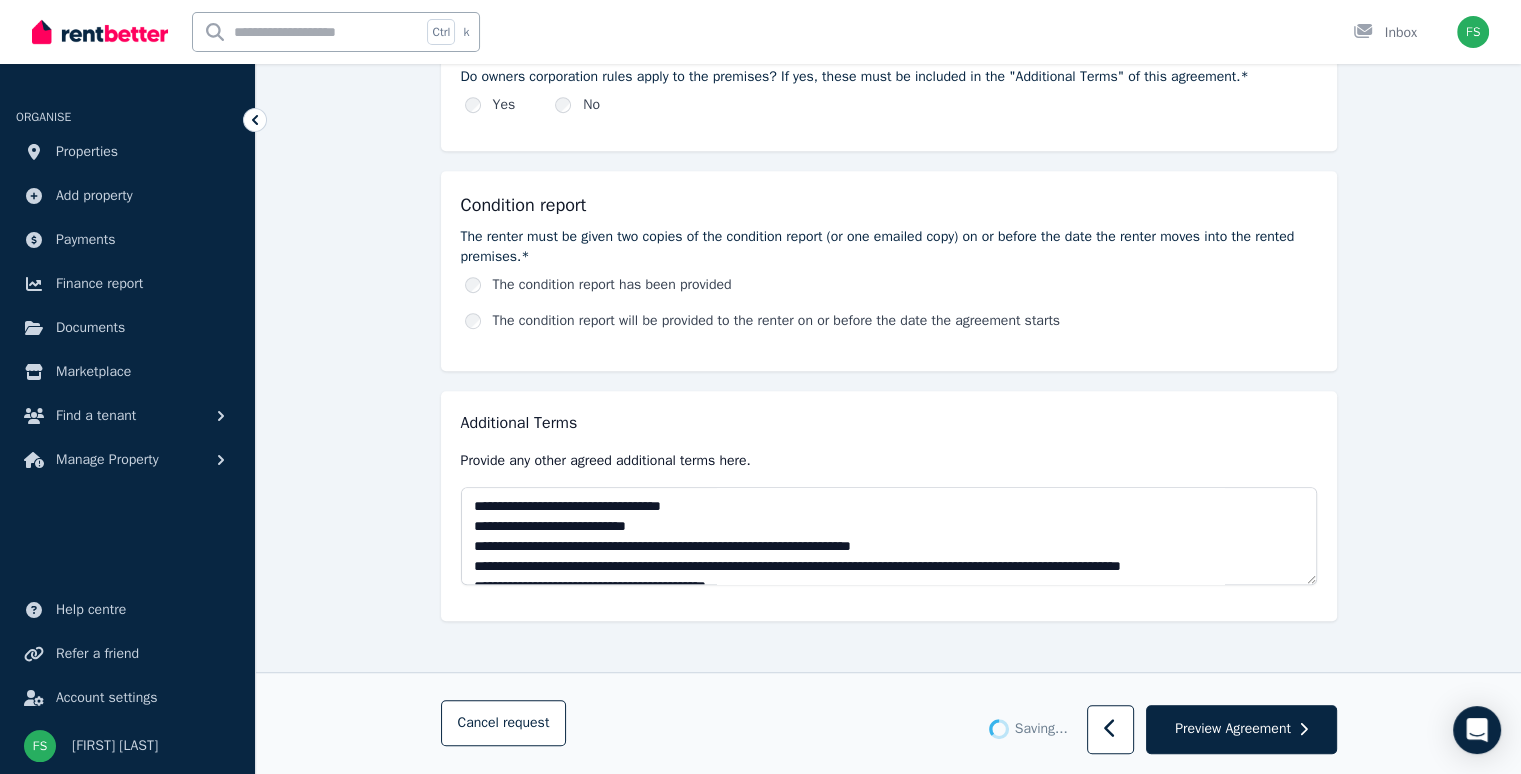 scroll, scrollTop: 1036, scrollLeft: 0, axis: vertical 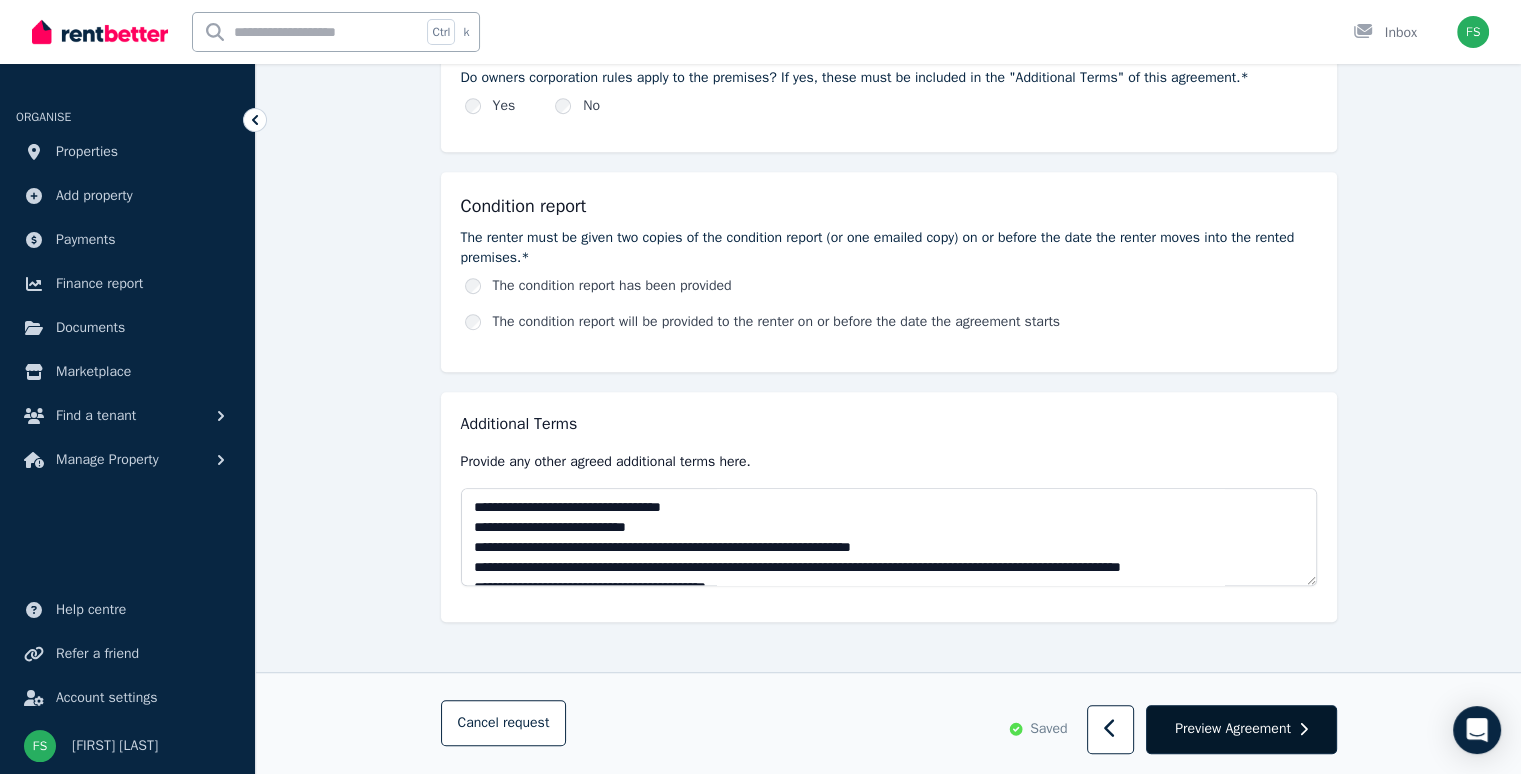 click on "Preview Agreement" at bounding box center [1233, 729] 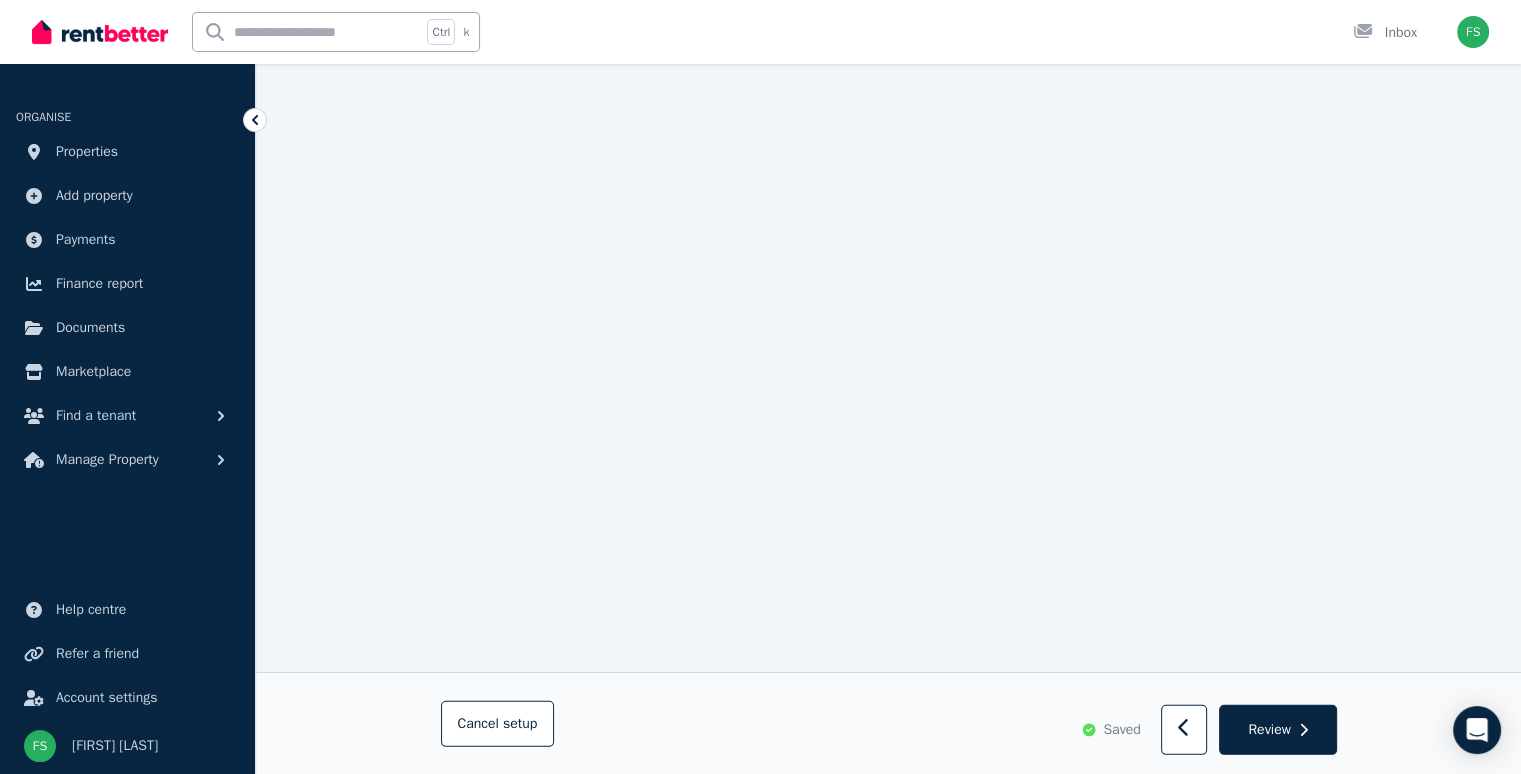 scroll, scrollTop: 6184, scrollLeft: 0, axis: vertical 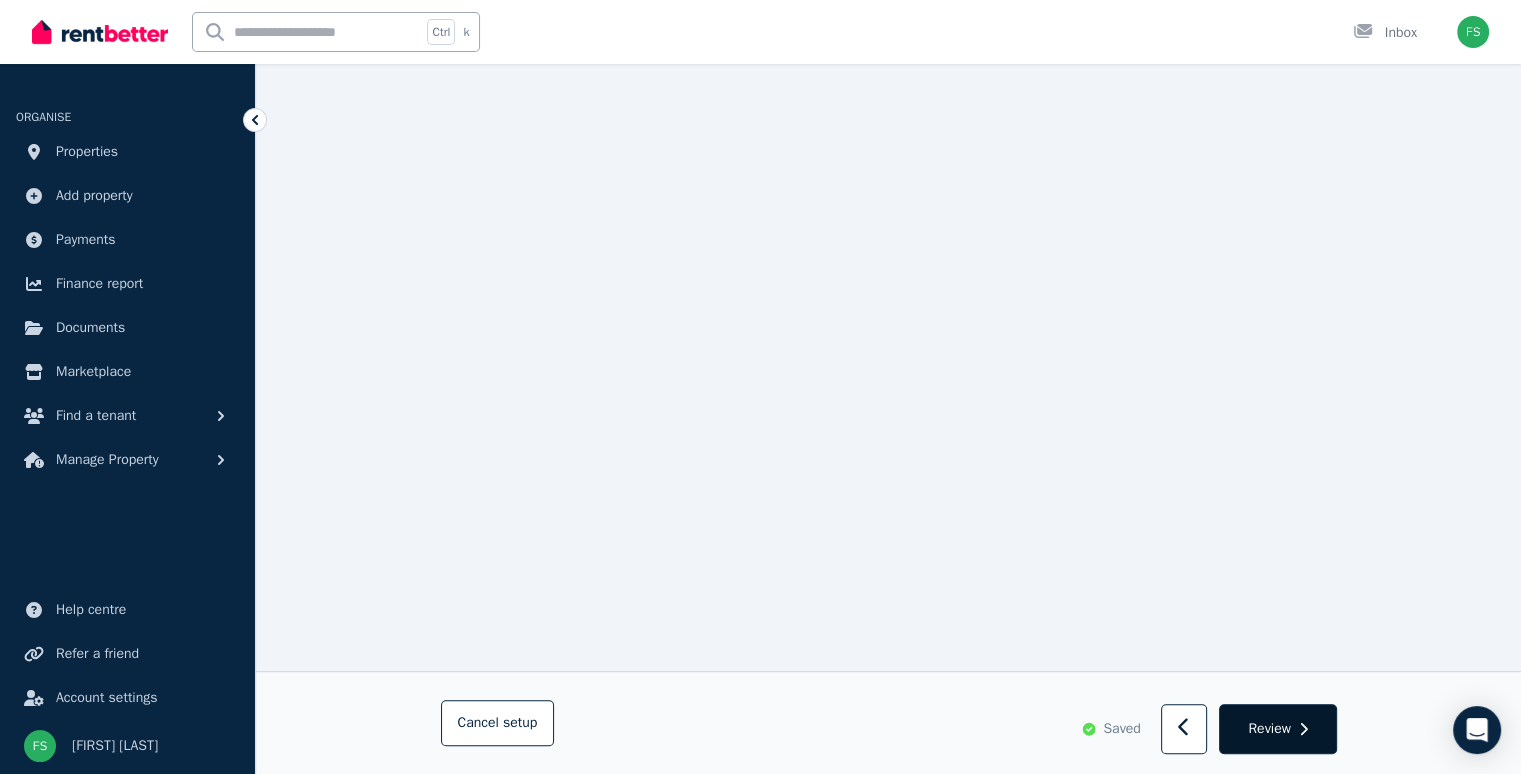click on "Review" at bounding box center [1269, 729] 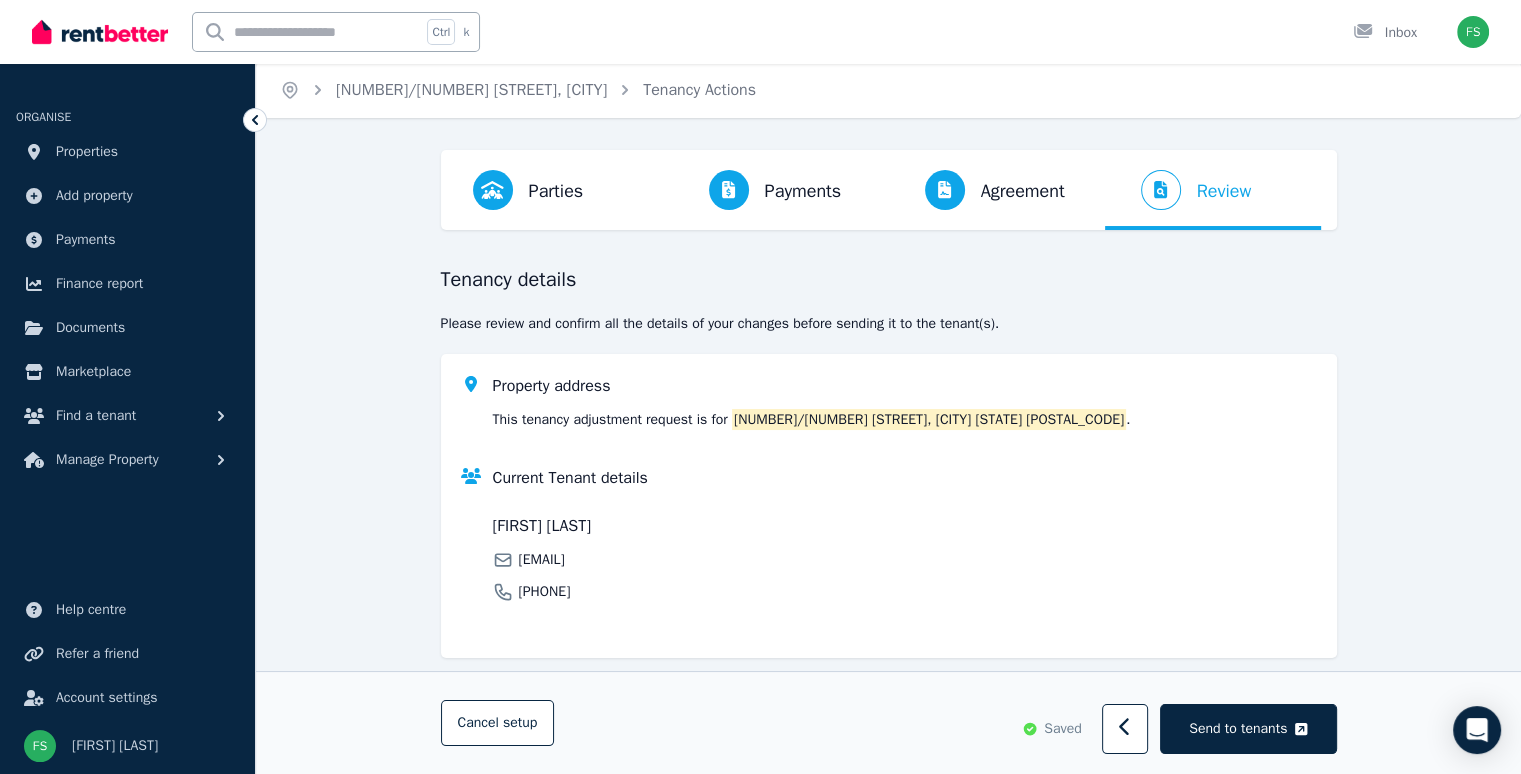 click on "Send to tenants" at bounding box center (1238, 729) 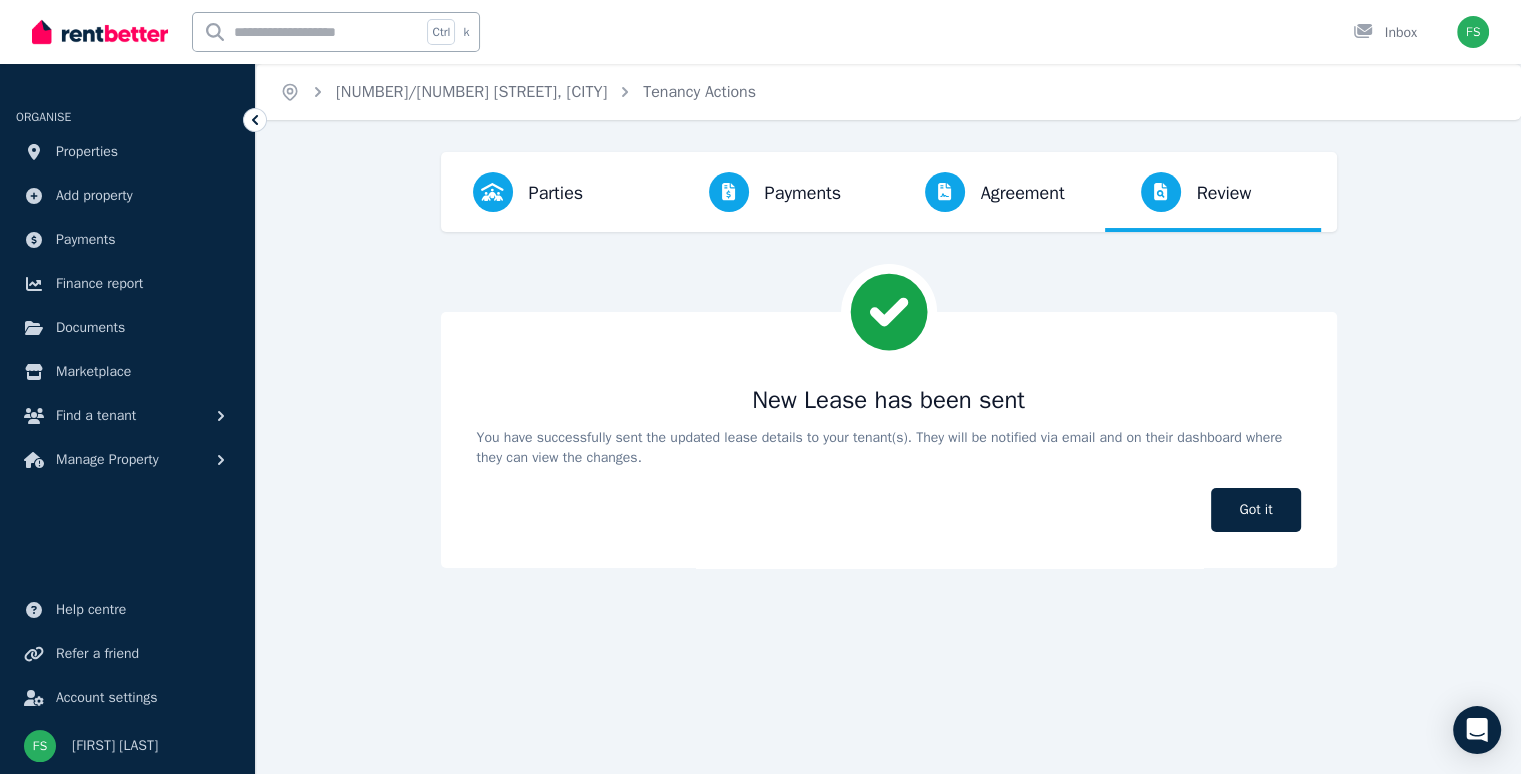 scroll, scrollTop: 0, scrollLeft: 0, axis: both 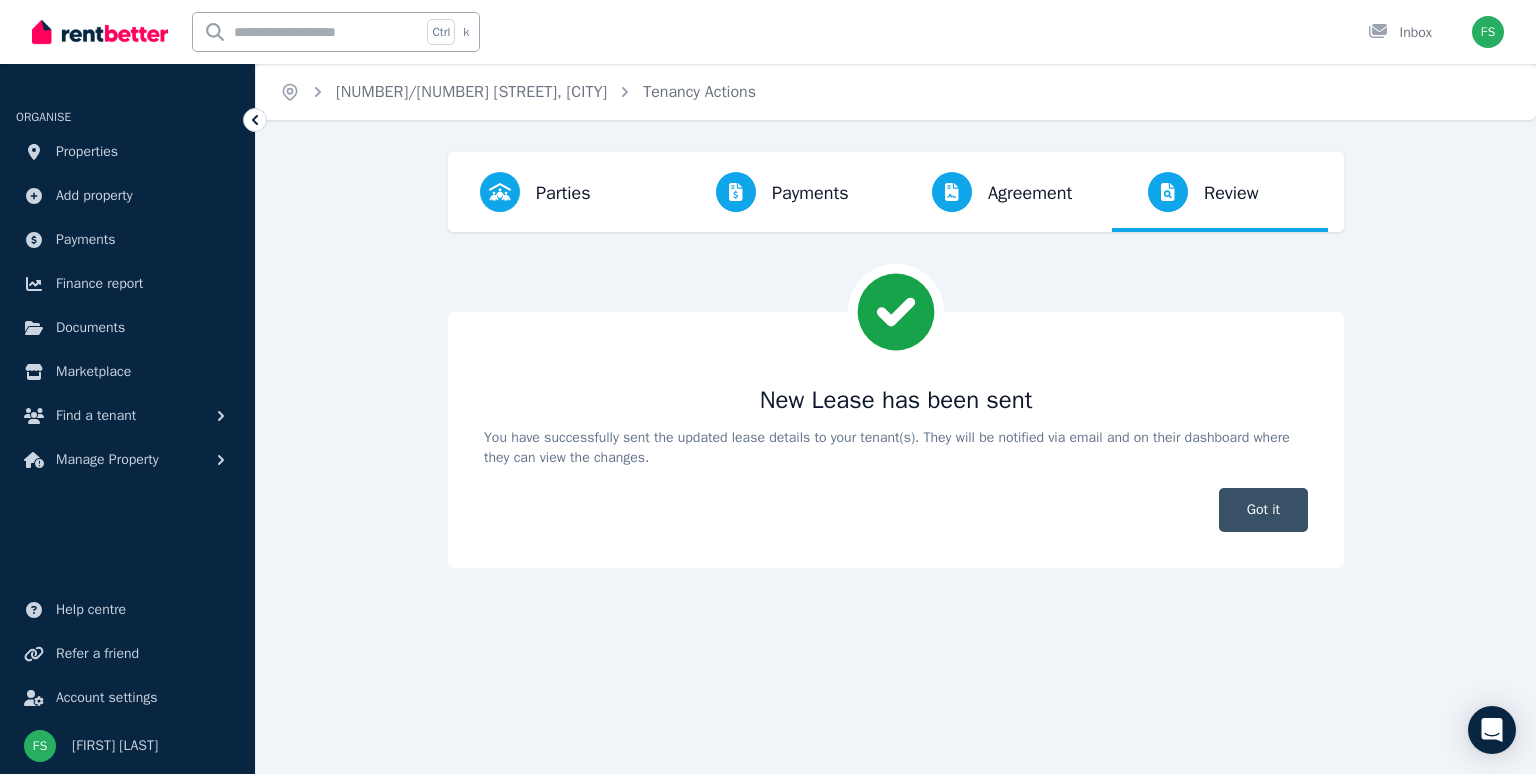click on "Got it" at bounding box center (1263, 510) 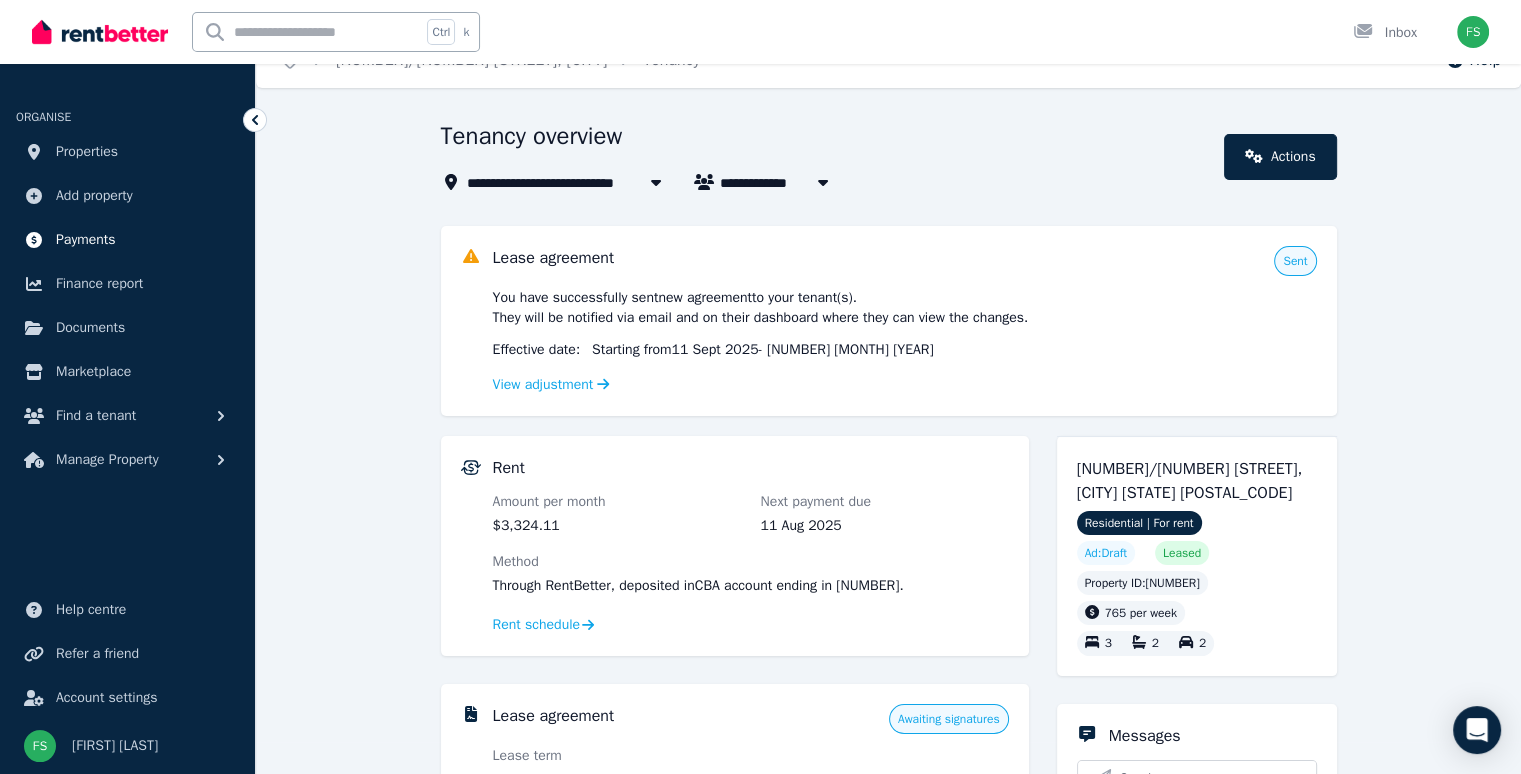 scroll, scrollTop: 0, scrollLeft: 0, axis: both 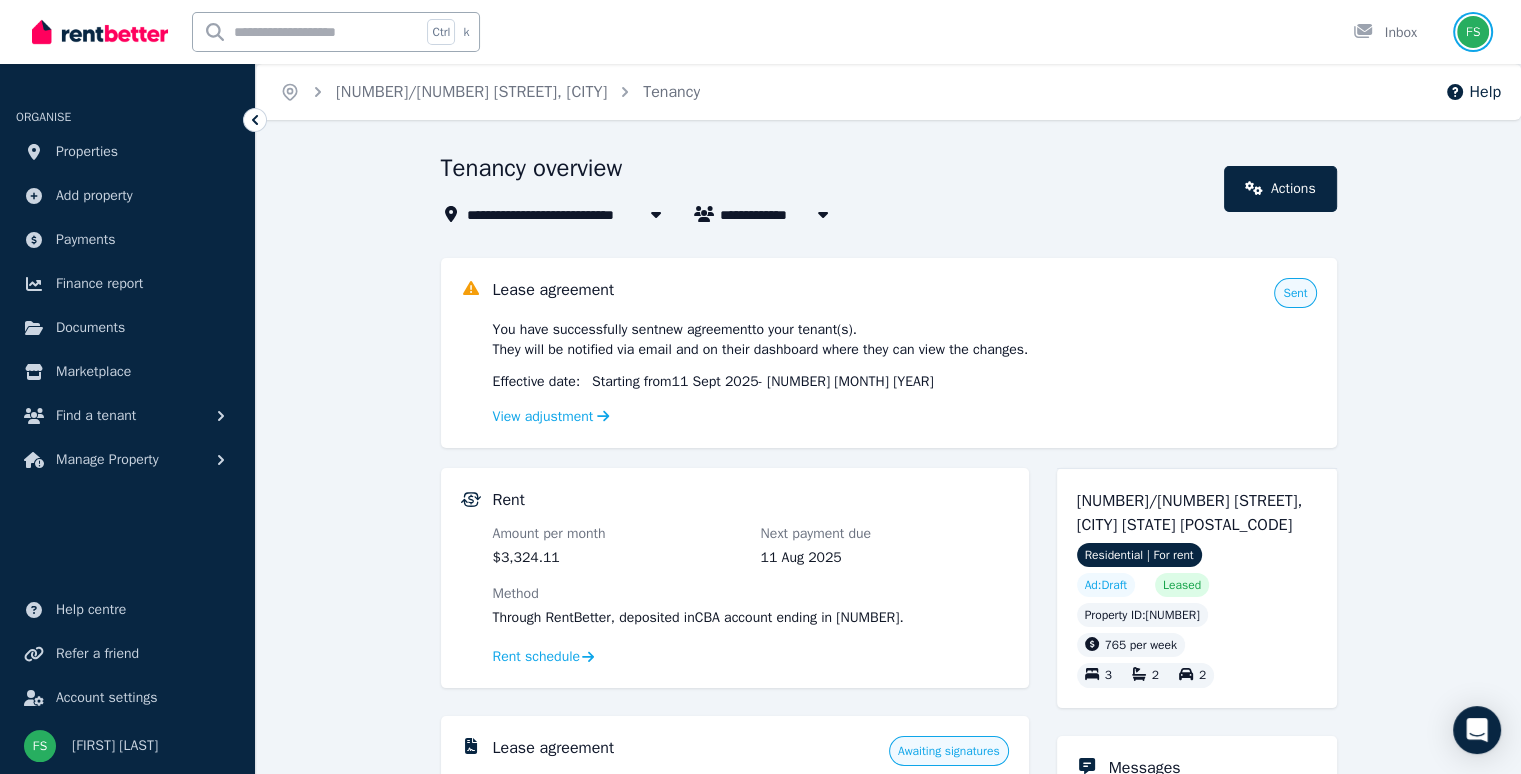 click at bounding box center (1473, 32) 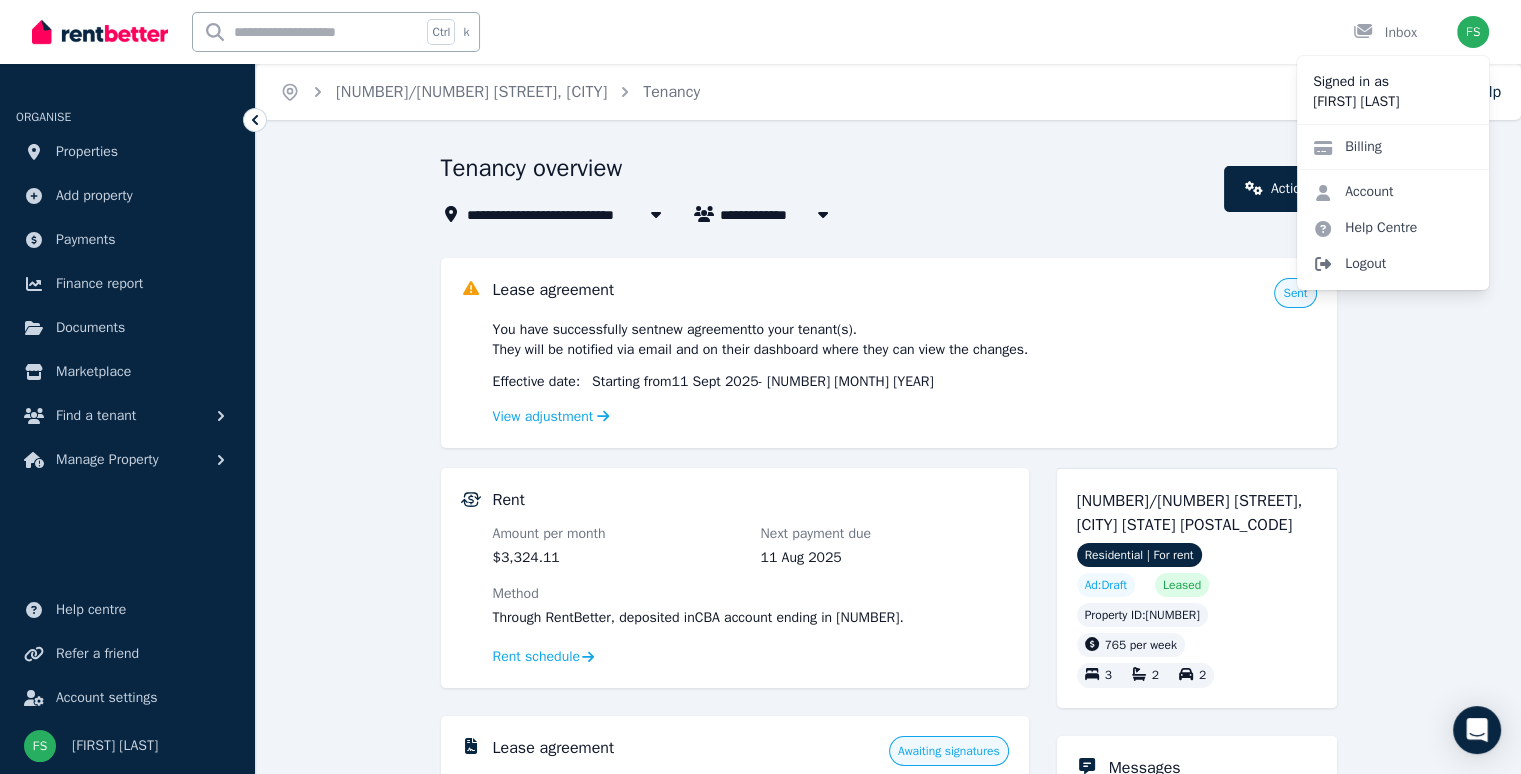 click on "Logout" at bounding box center [1393, 264] 